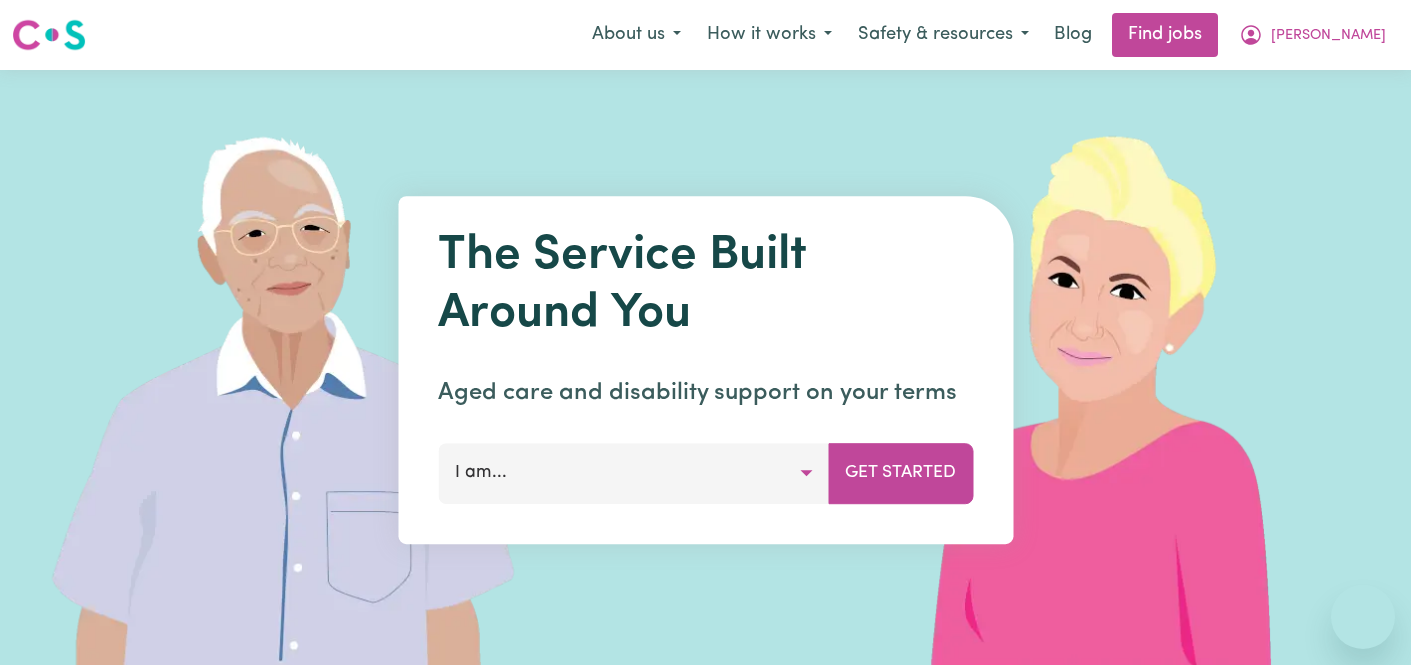 scroll, scrollTop: 0, scrollLeft: 0, axis: both 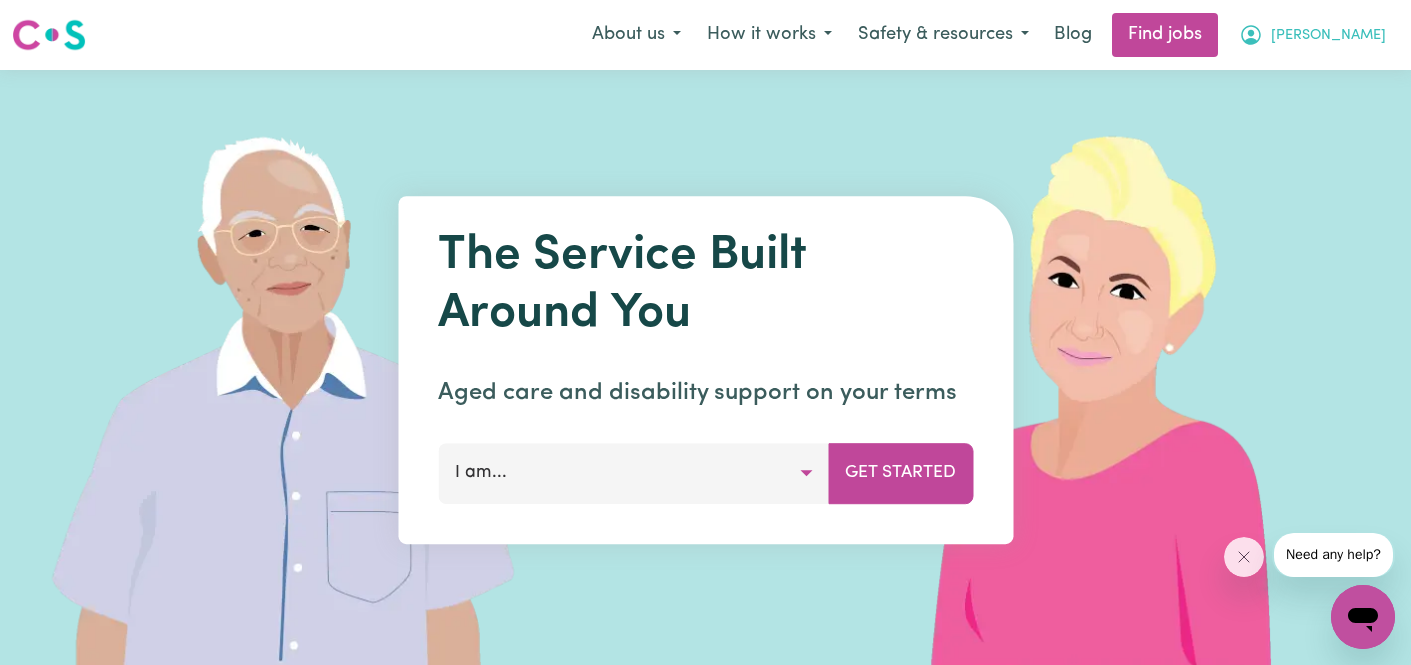 click on "[PERSON_NAME]" at bounding box center (1328, 36) 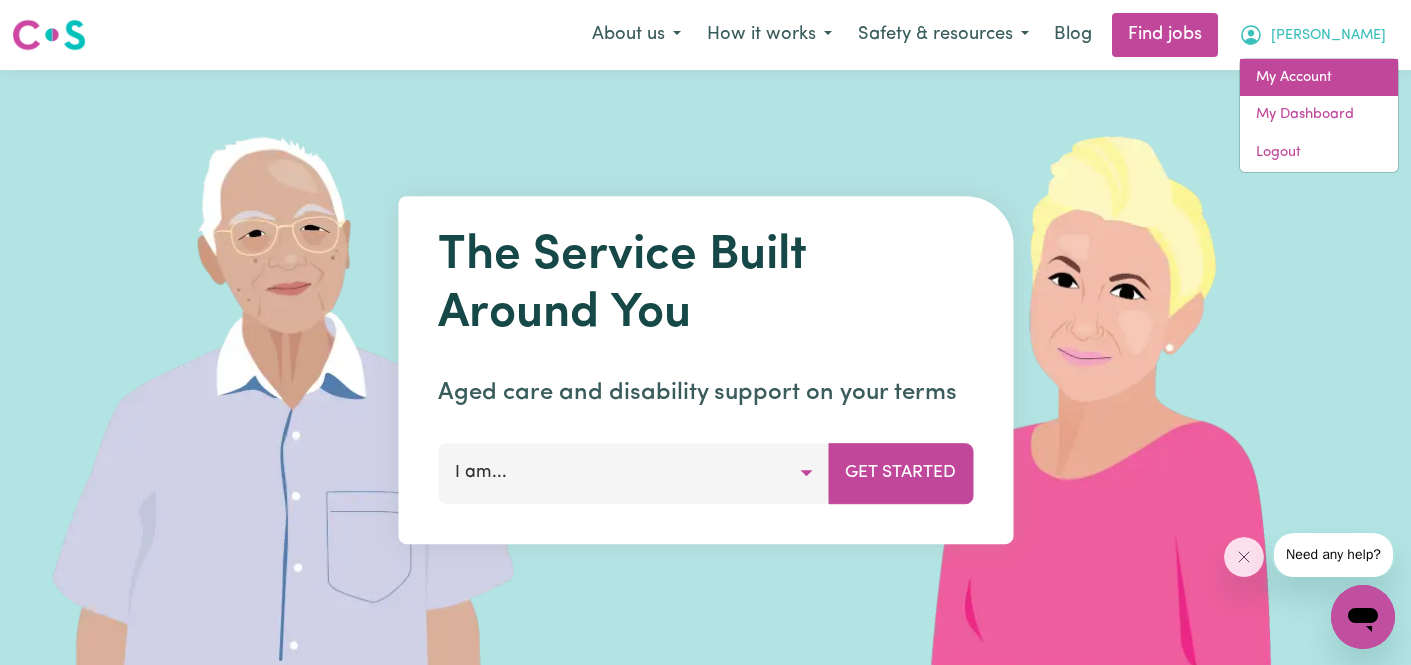 click on "My Account" at bounding box center [1319, 78] 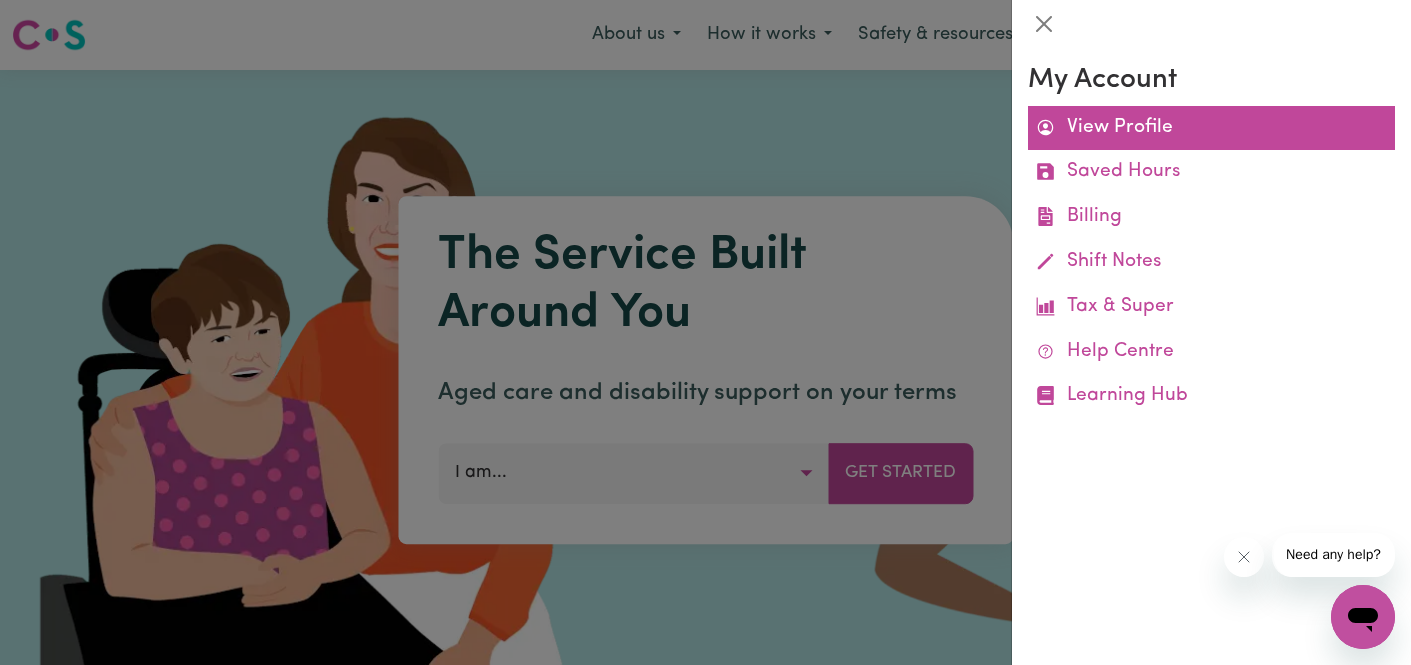 click on "View Profile" at bounding box center (1211, 128) 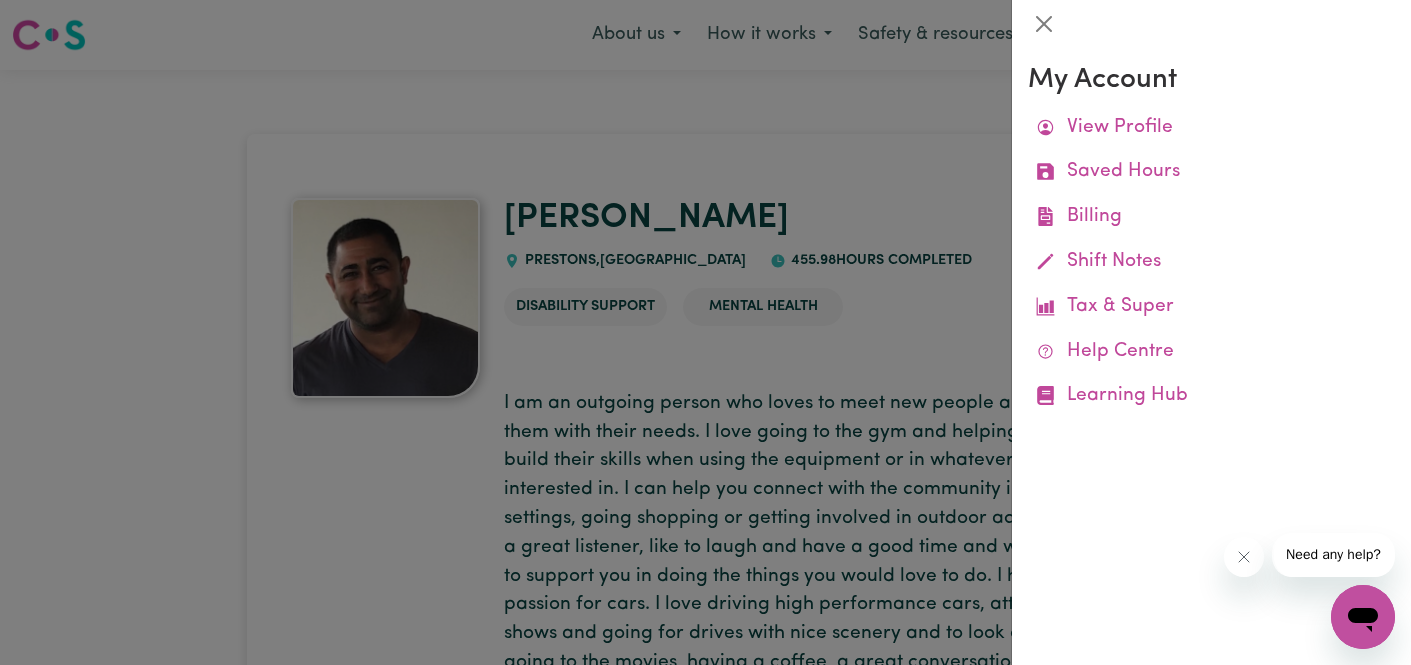 click at bounding box center [705, 332] 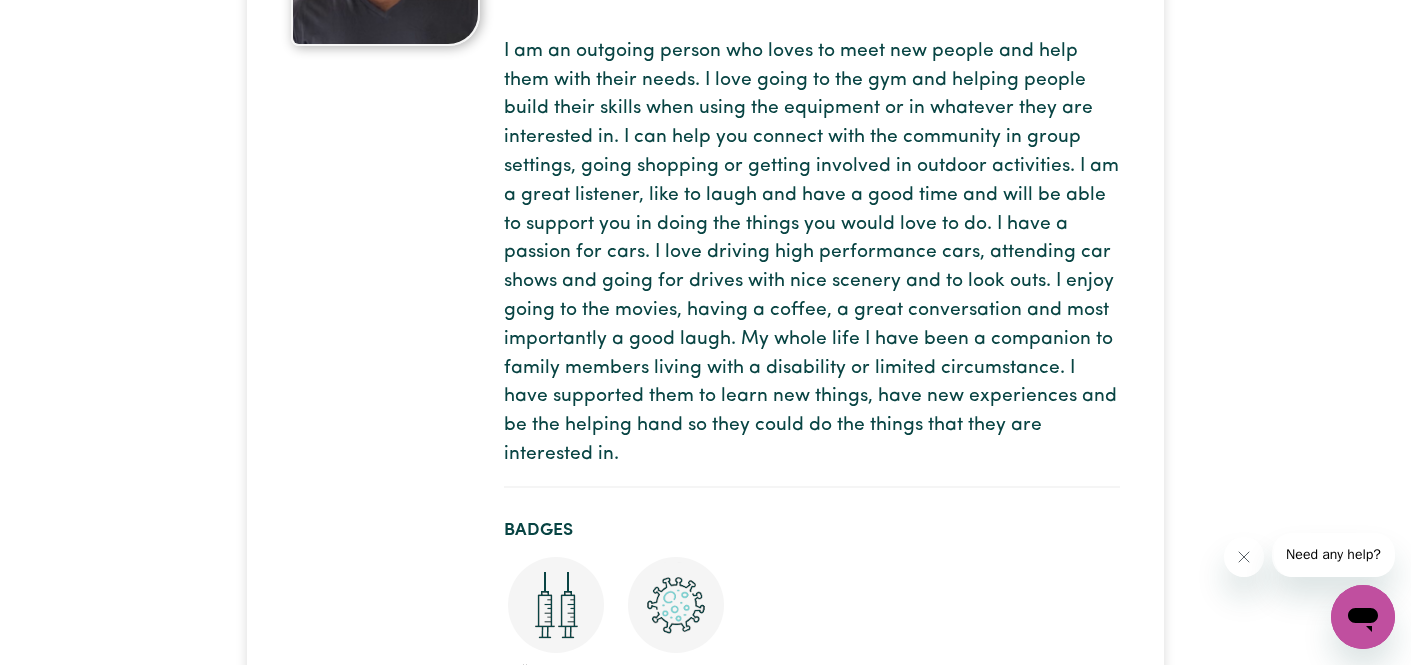 scroll, scrollTop: 0, scrollLeft: 0, axis: both 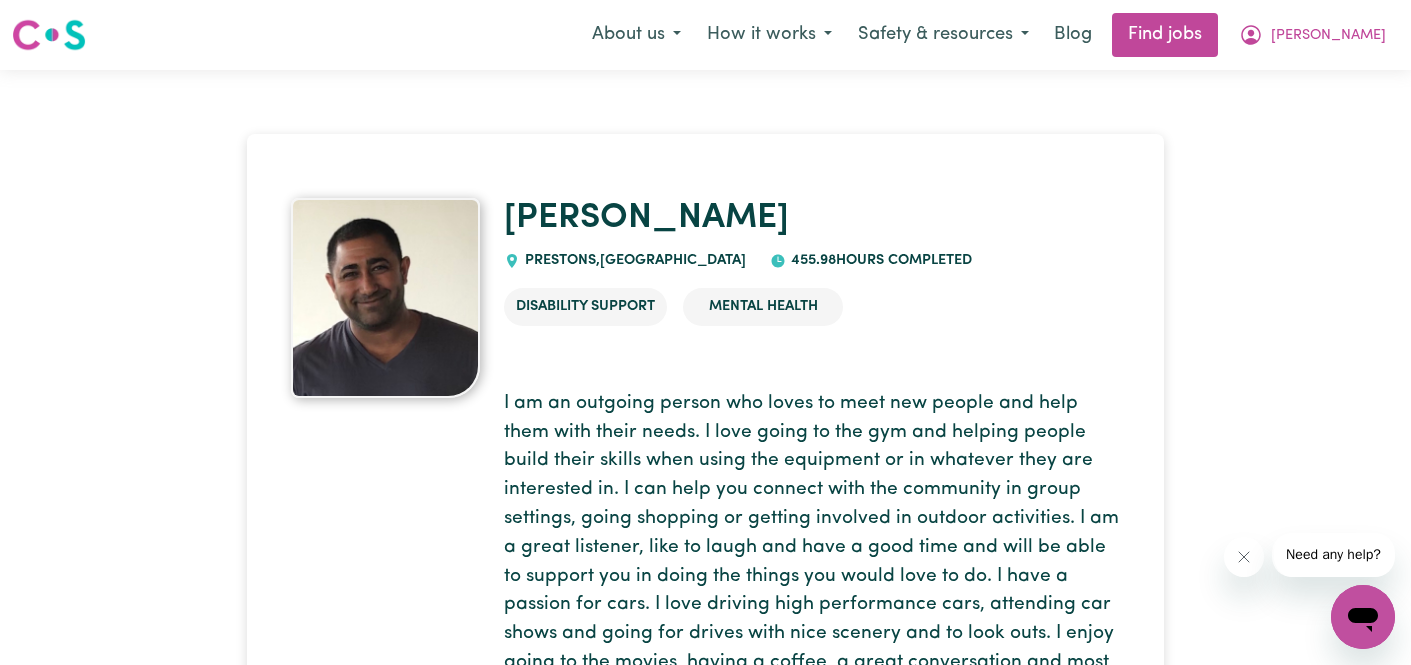 click on "Need any help?" at bounding box center [1332, 555] 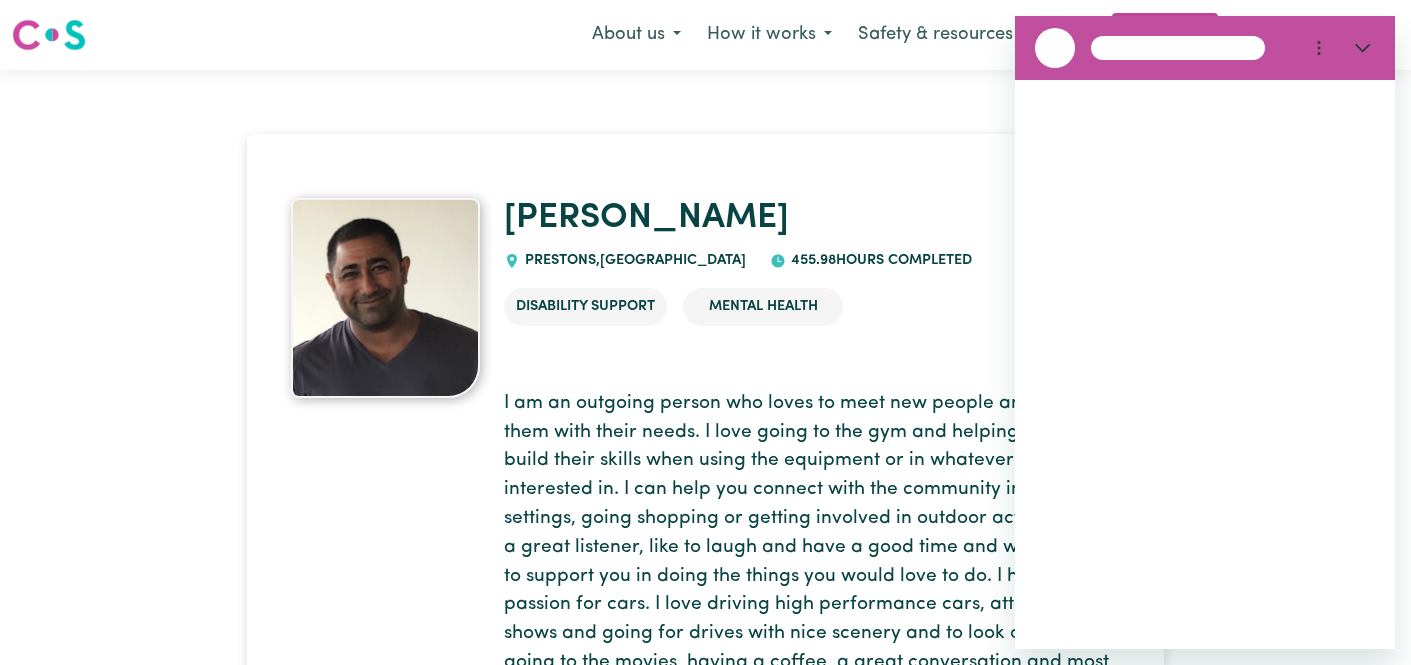 scroll, scrollTop: 0, scrollLeft: 0, axis: both 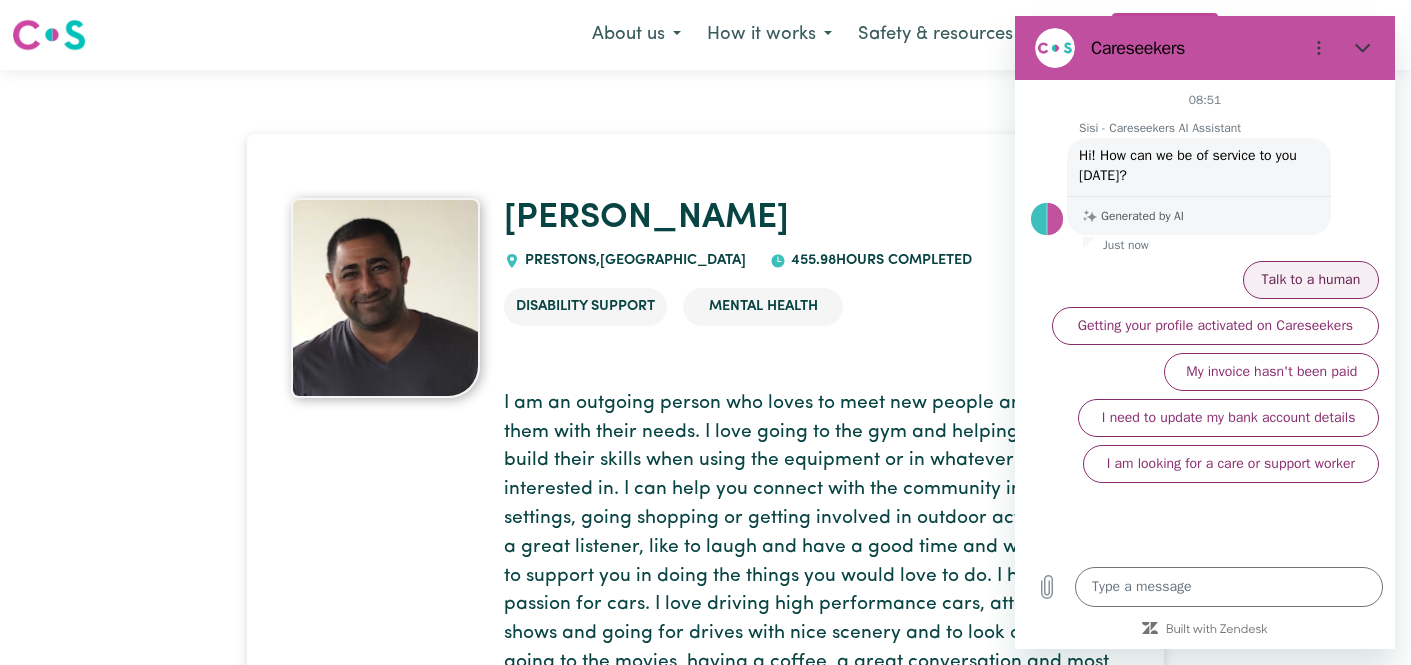 click on "Talk to a human" at bounding box center [1311, 280] 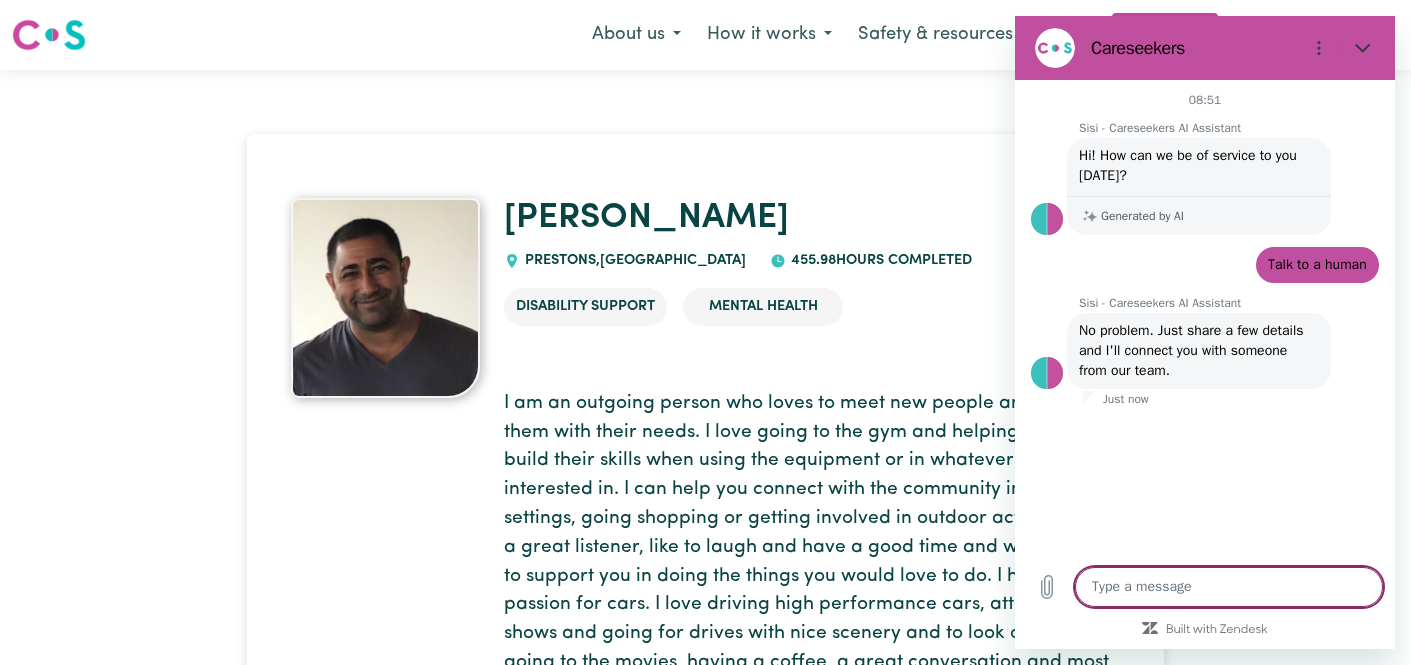 type on "x" 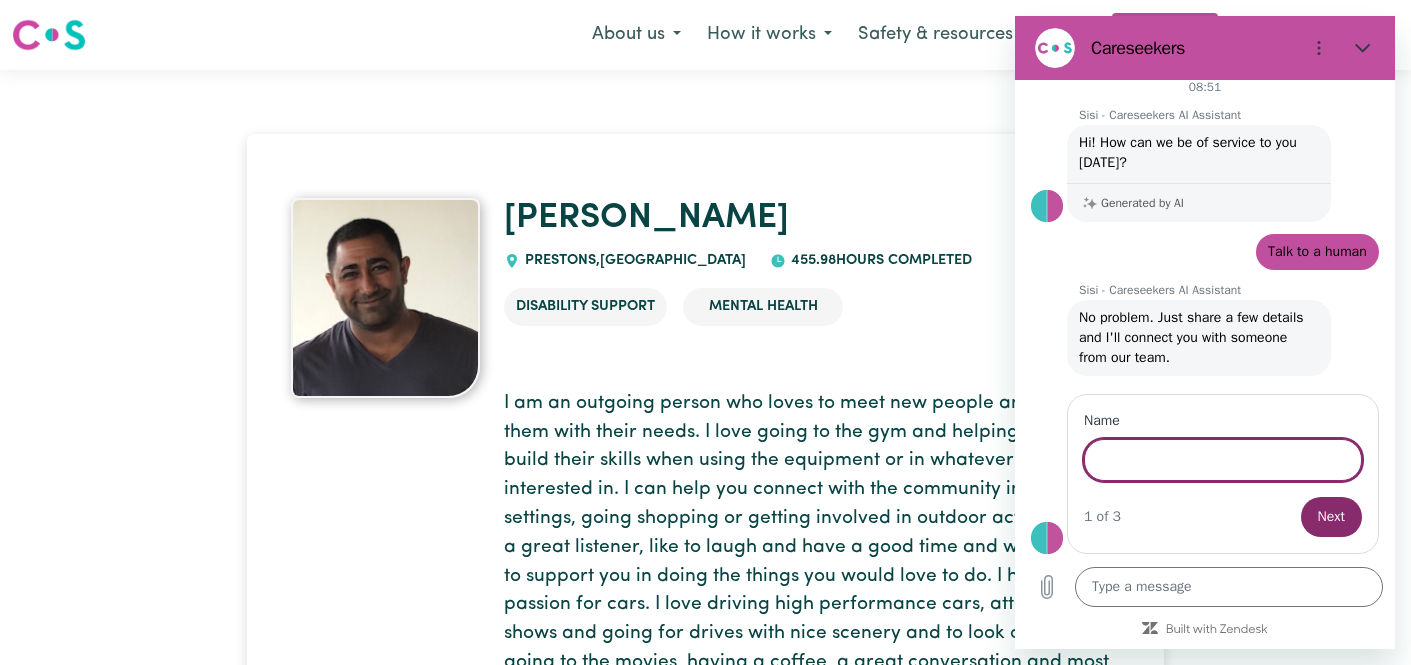 scroll, scrollTop: 11, scrollLeft: 0, axis: vertical 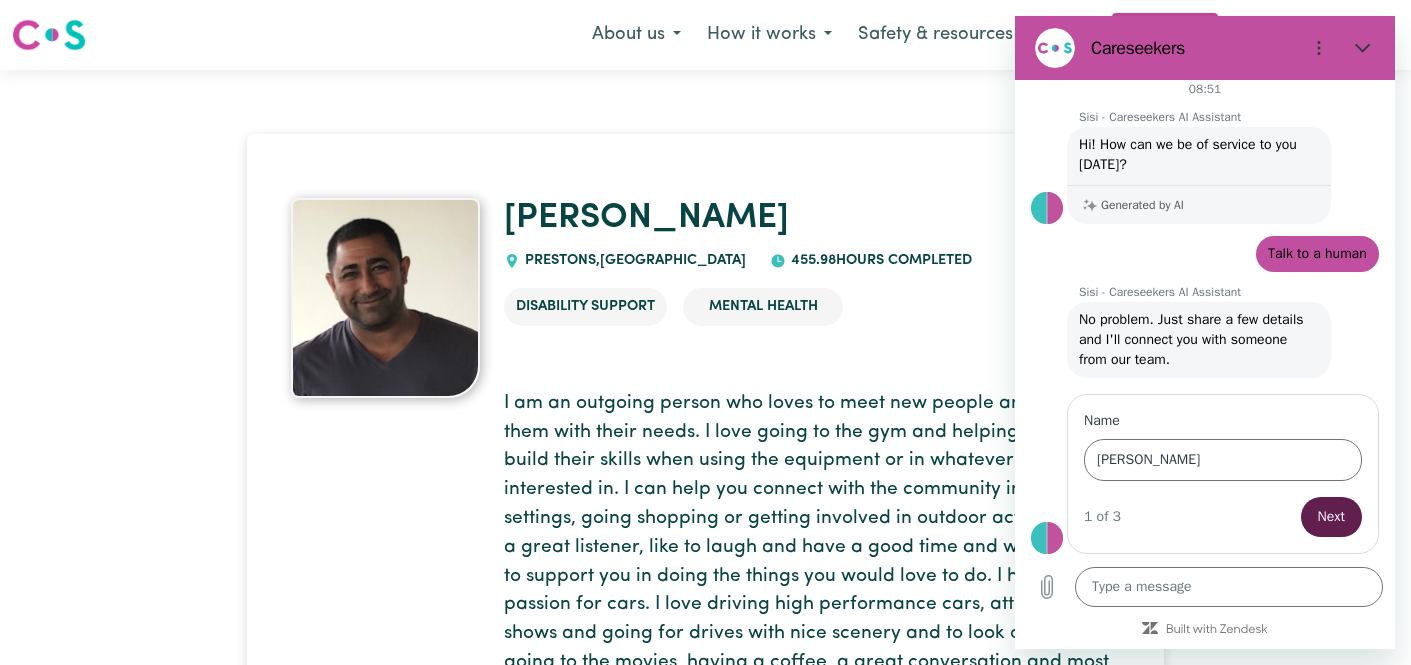 click on "Next" at bounding box center (1331, 517) 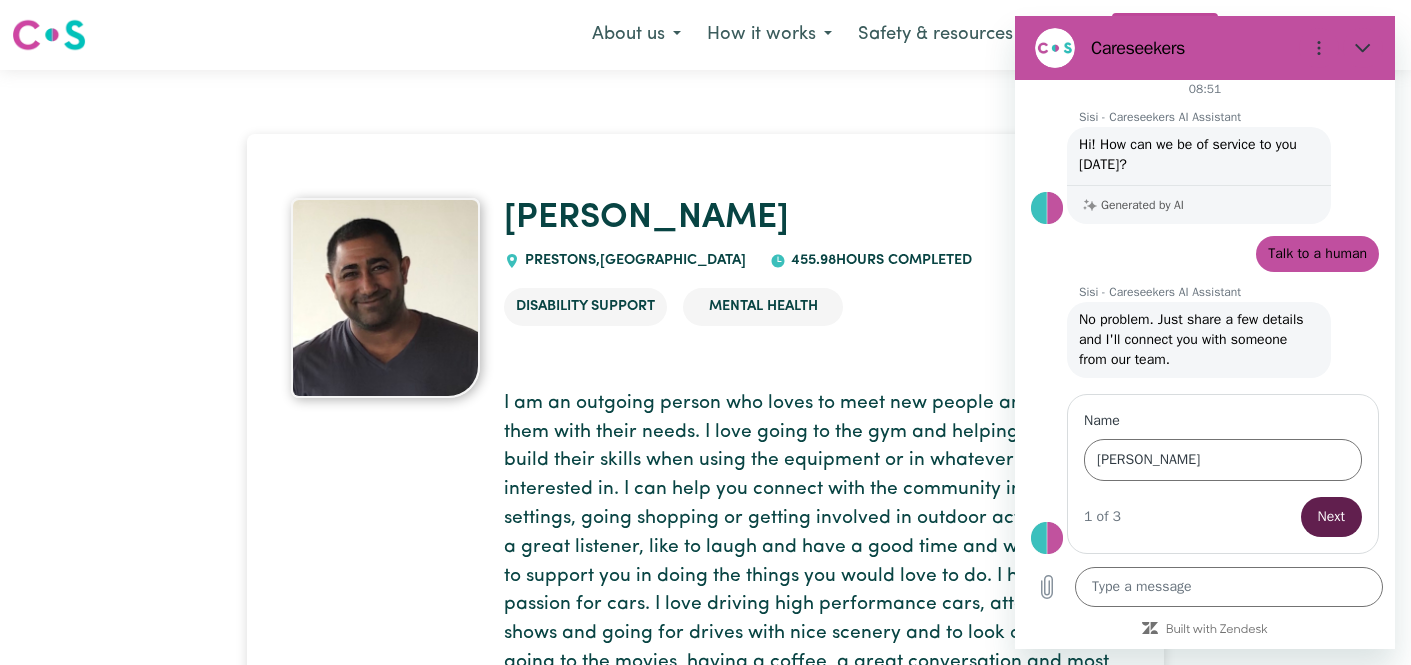 type on "x" 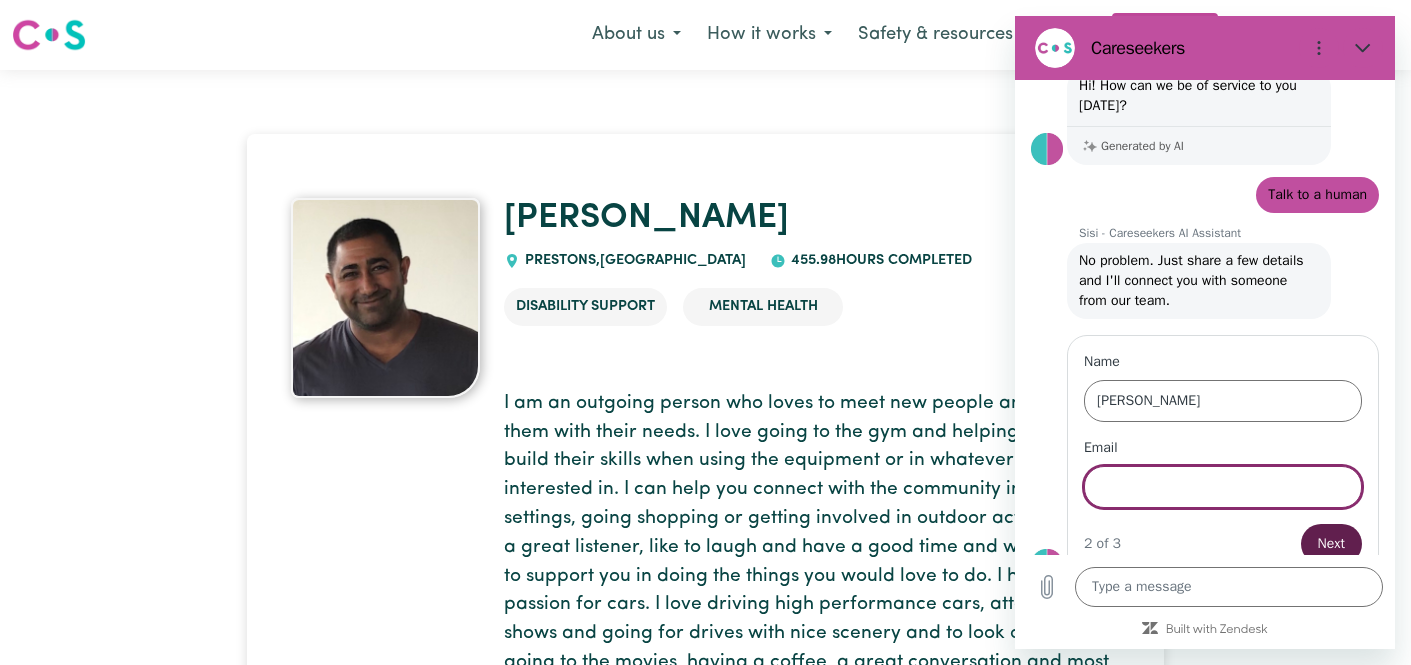 scroll, scrollTop: 97, scrollLeft: 0, axis: vertical 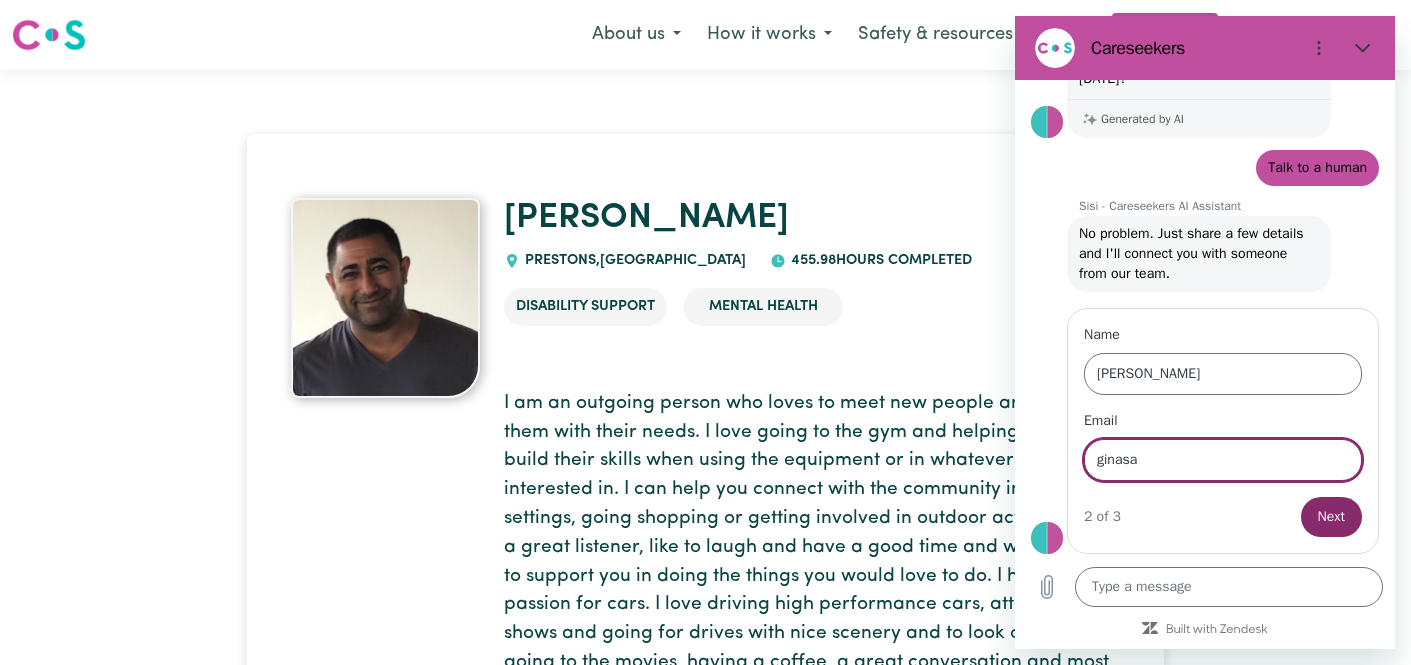 type on "[EMAIL_ADDRESS][DOMAIN_NAME]" 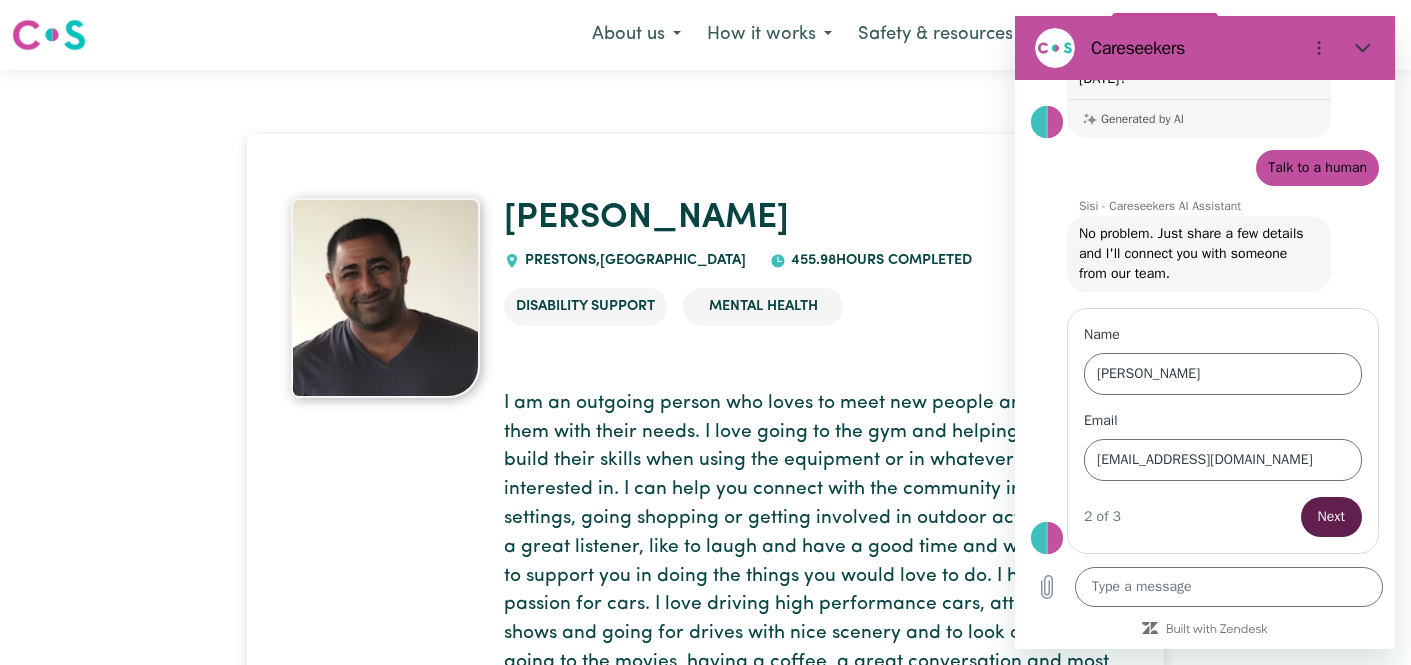 click on "Next" at bounding box center [1331, 517] 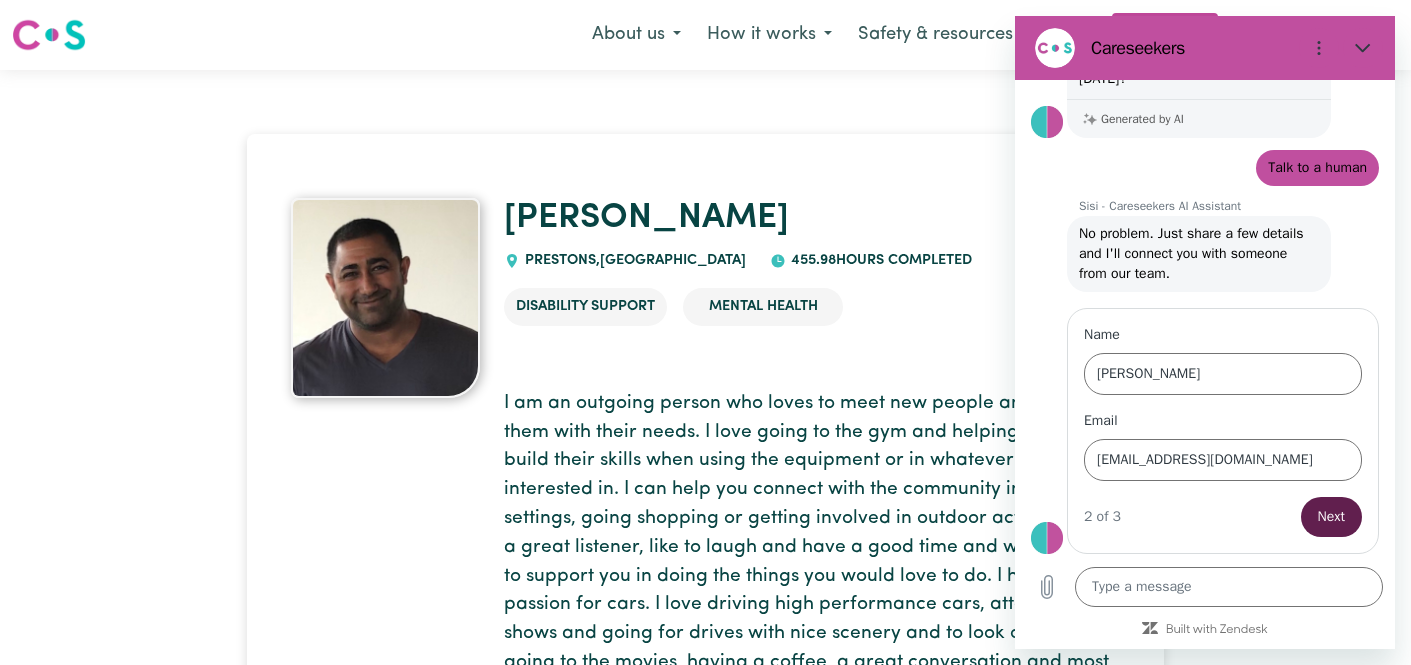 scroll, scrollTop: 183, scrollLeft: 0, axis: vertical 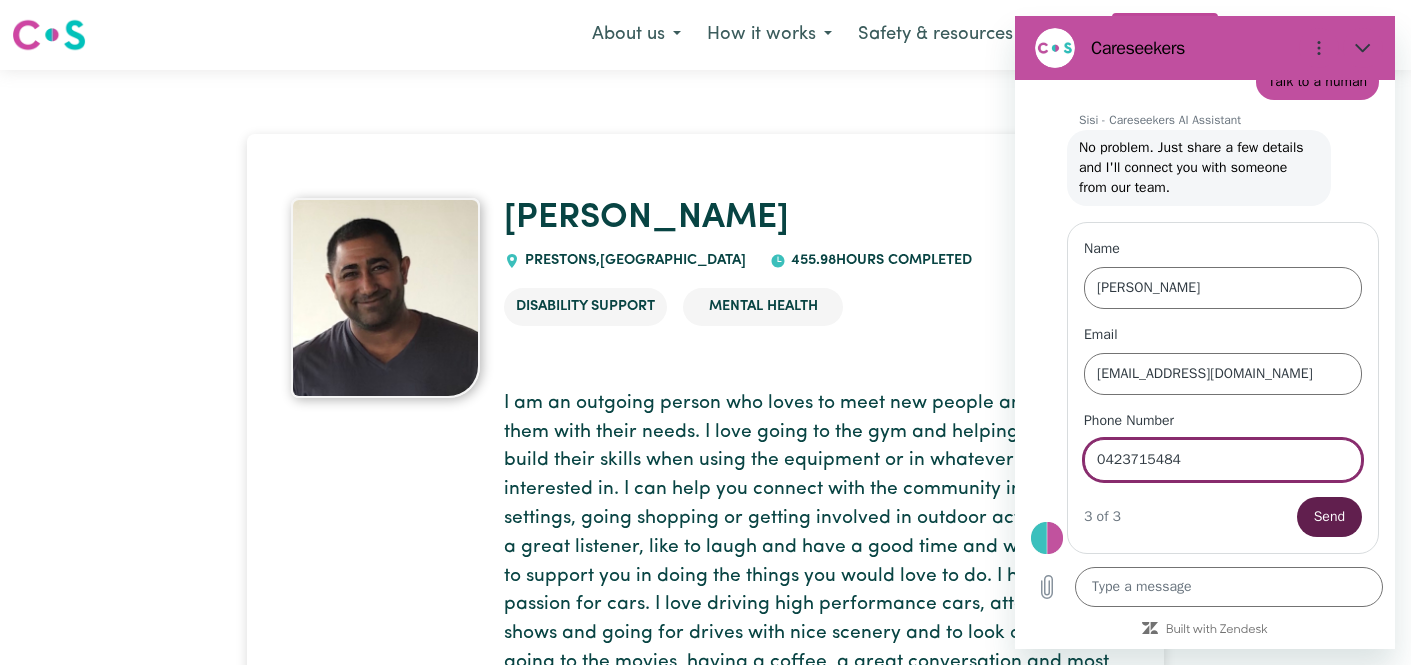 type on "0423715484" 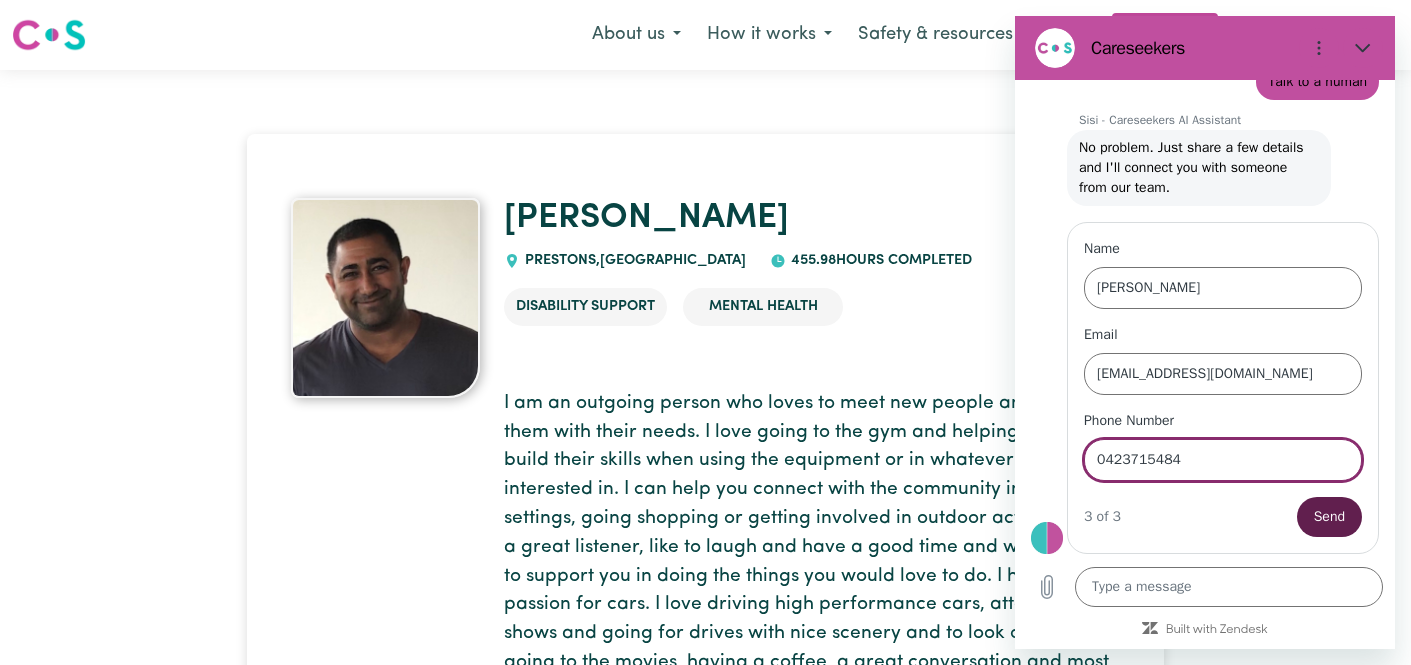 click on "Send" at bounding box center [1329, 517] 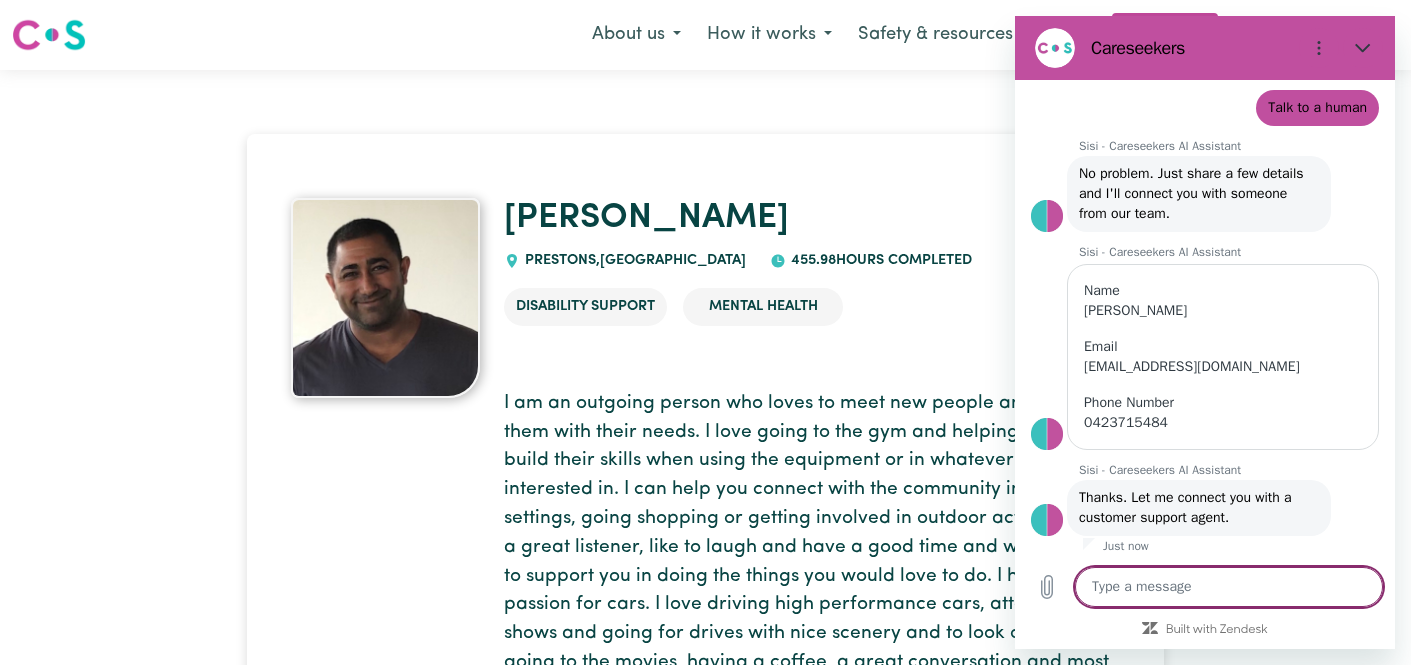 scroll, scrollTop: 161, scrollLeft: 0, axis: vertical 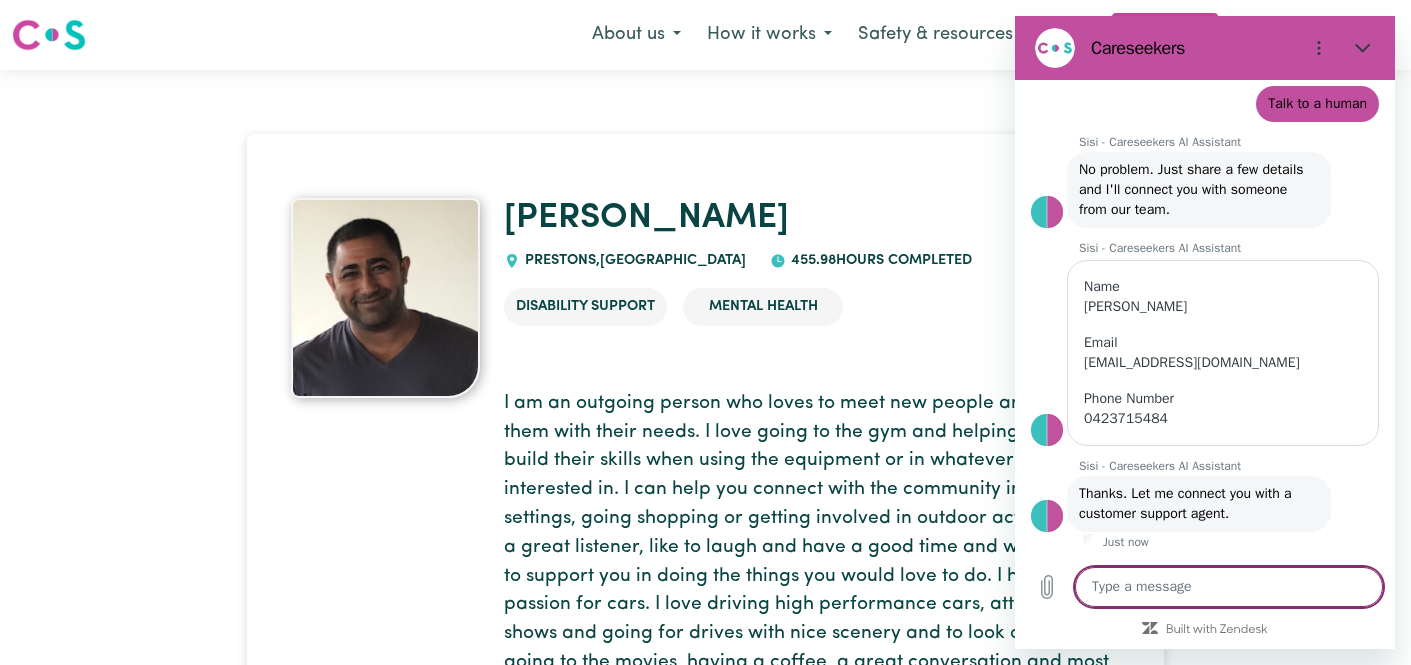 type on "x" 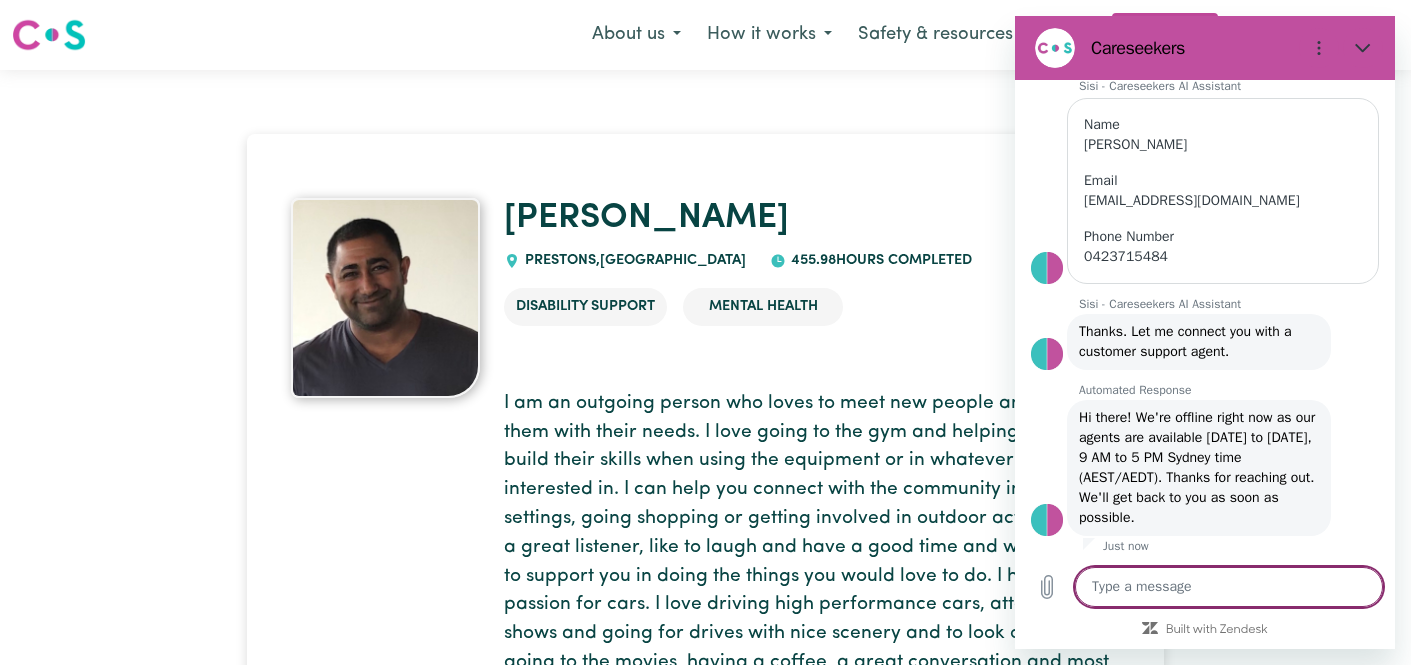 scroll, scrollTop: 327, scrollLeft: 0, axis: vertical 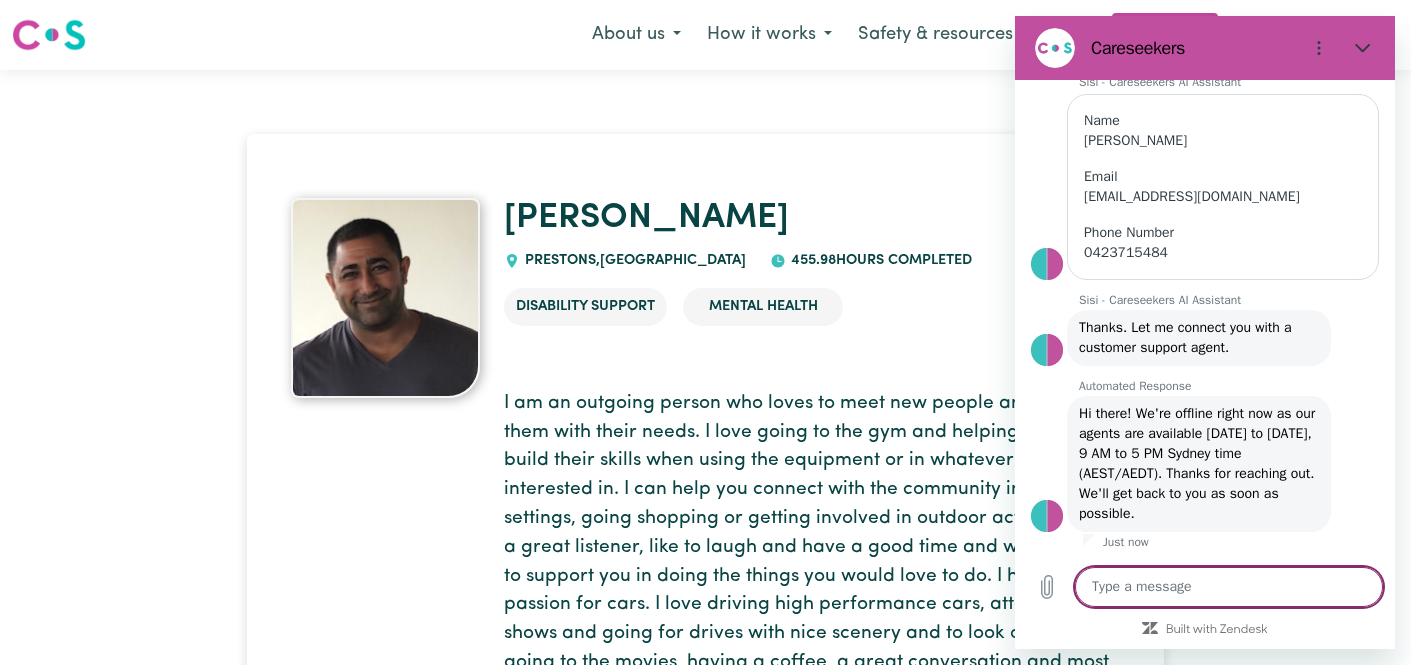 type on "i" 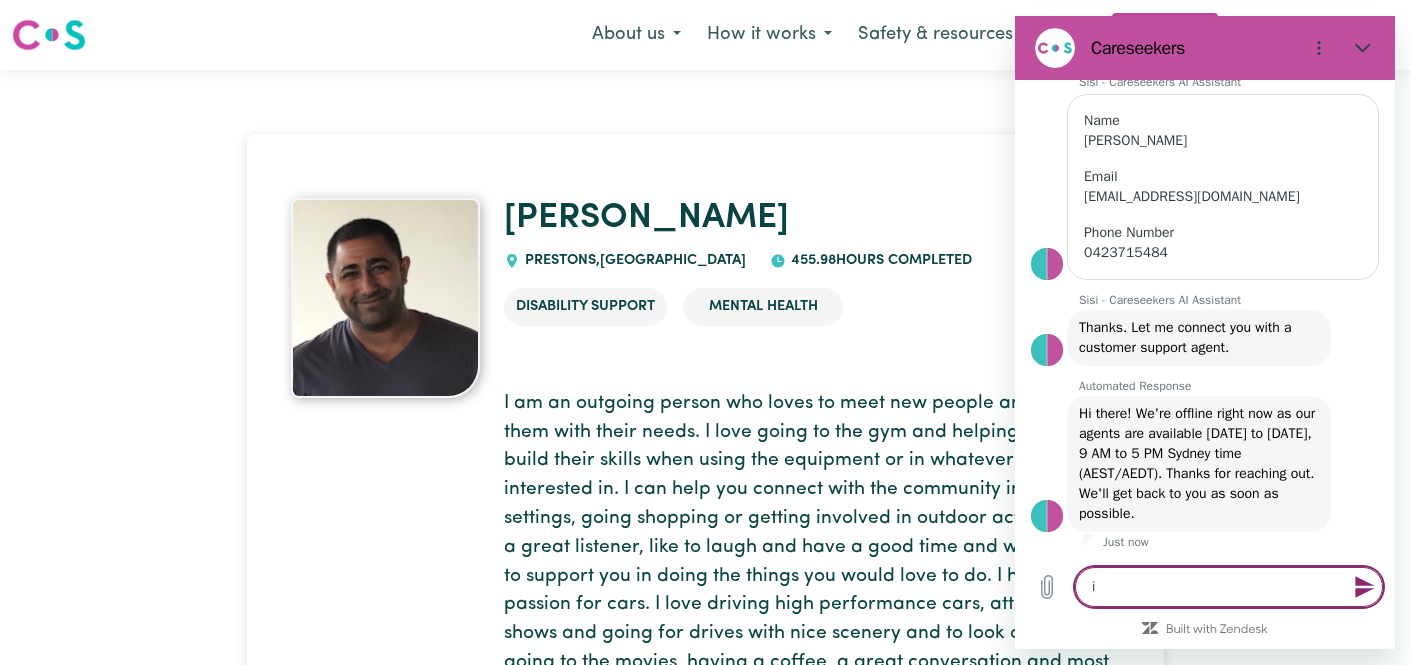 type on "is" 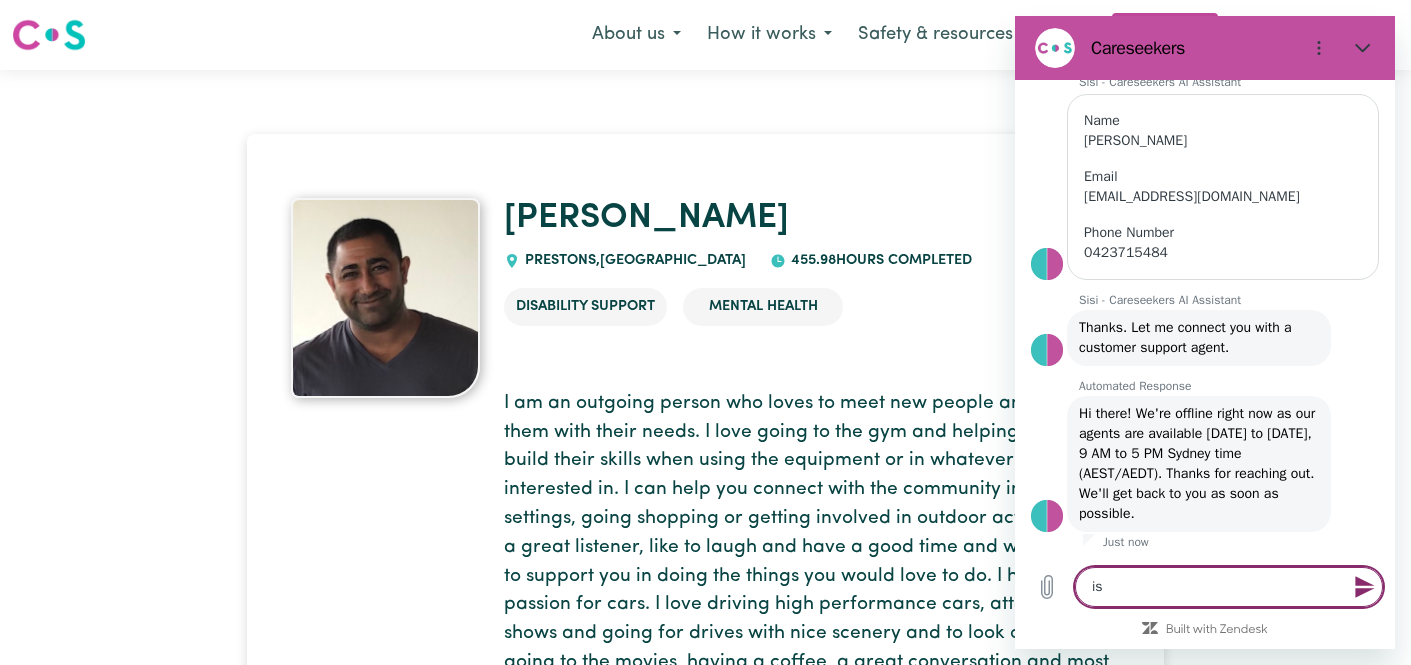 type on "is" 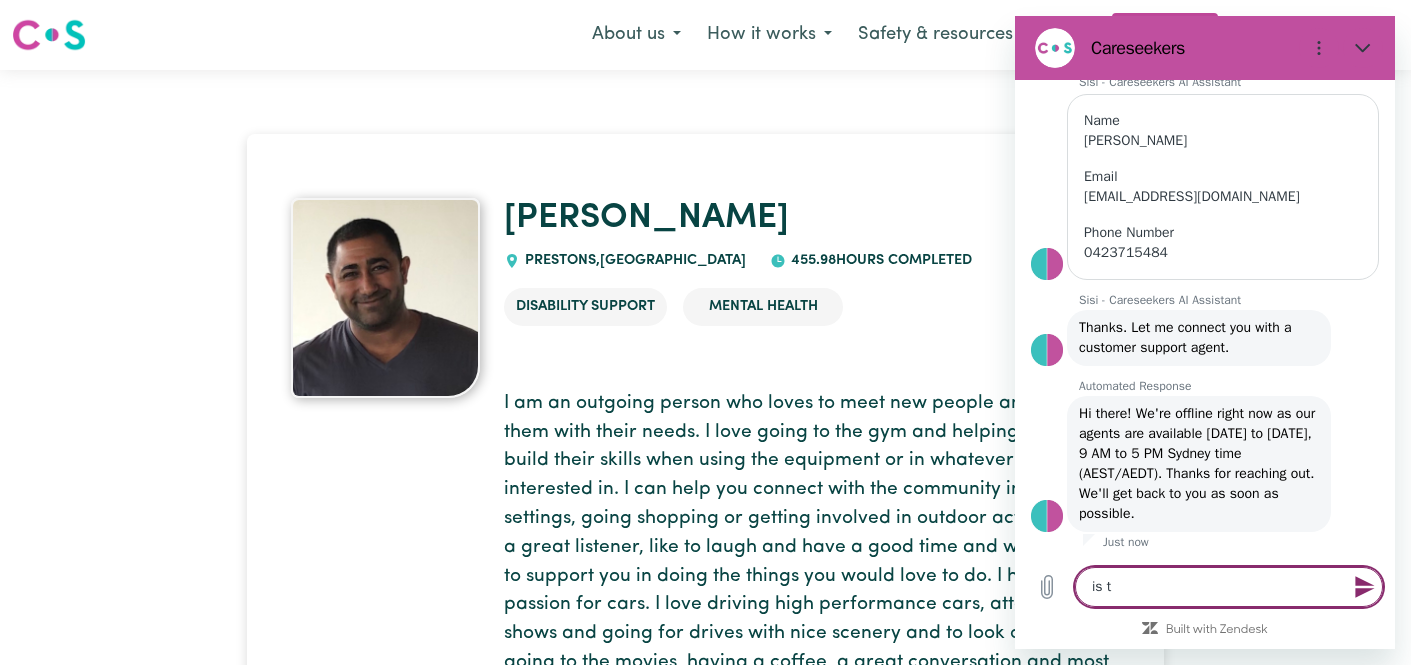 type on "is th" 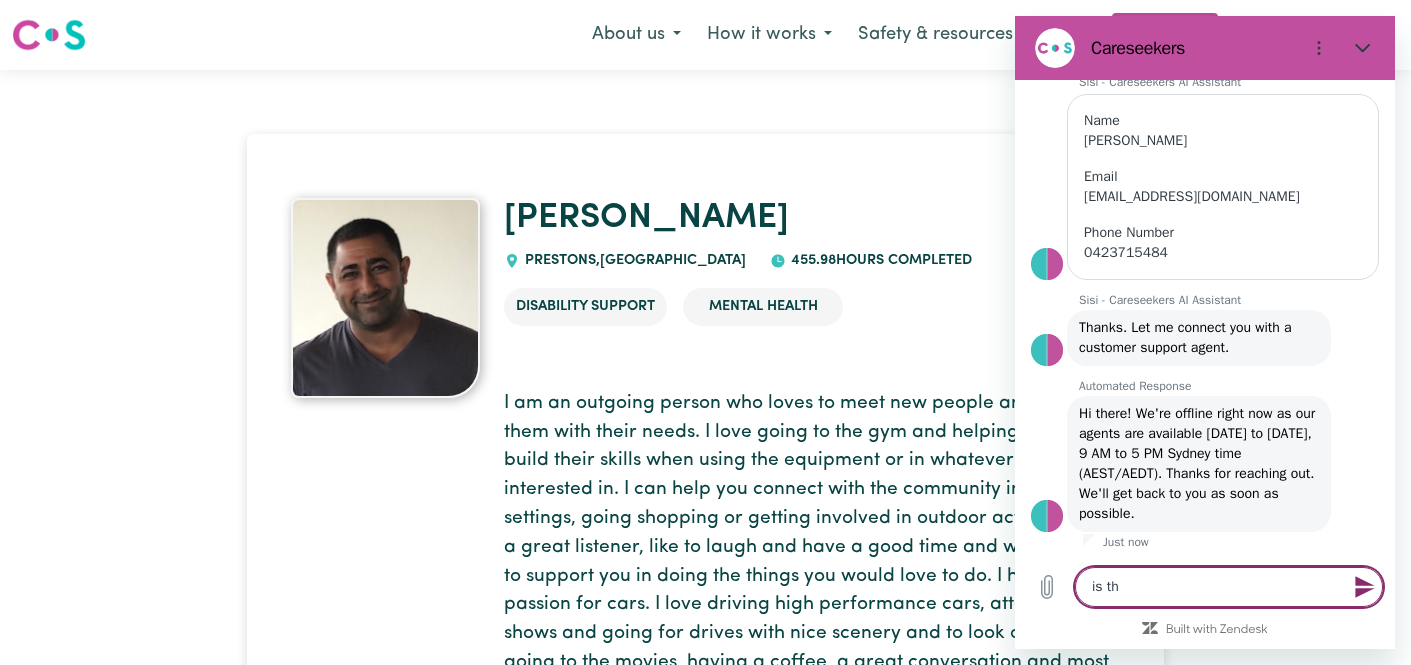 type on "is the" 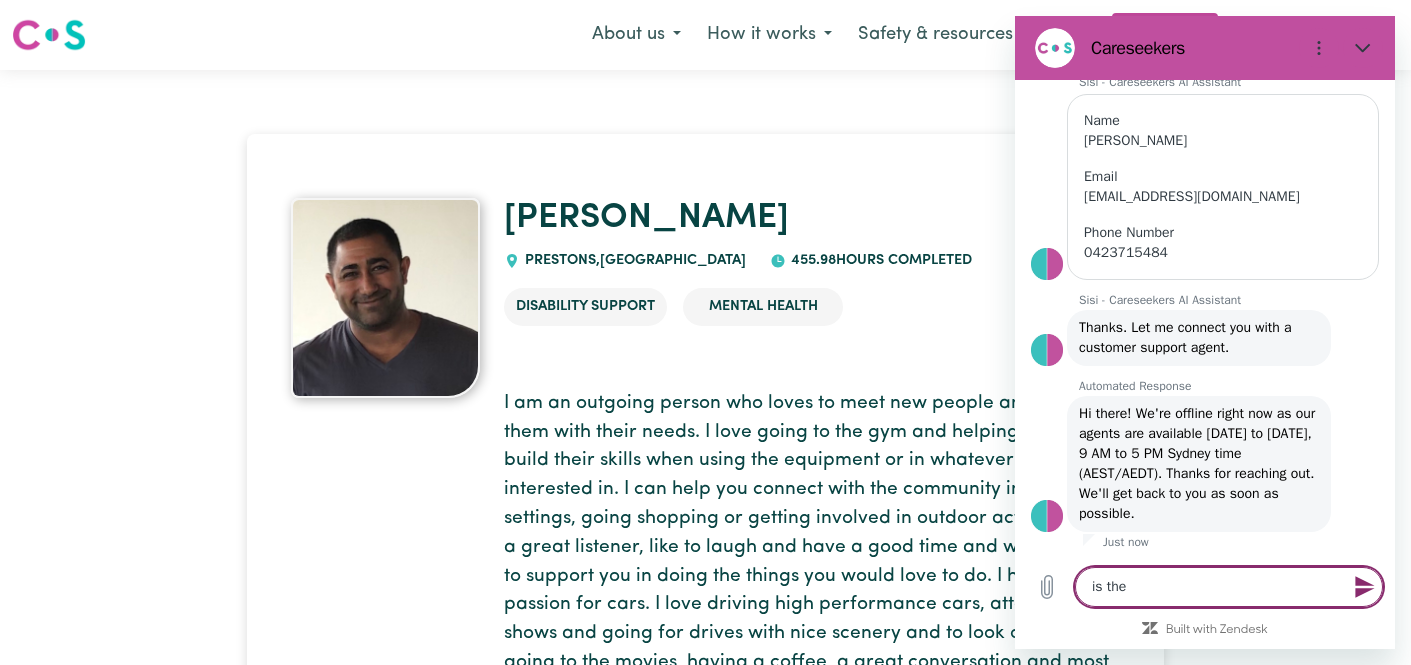 type on "is ther" 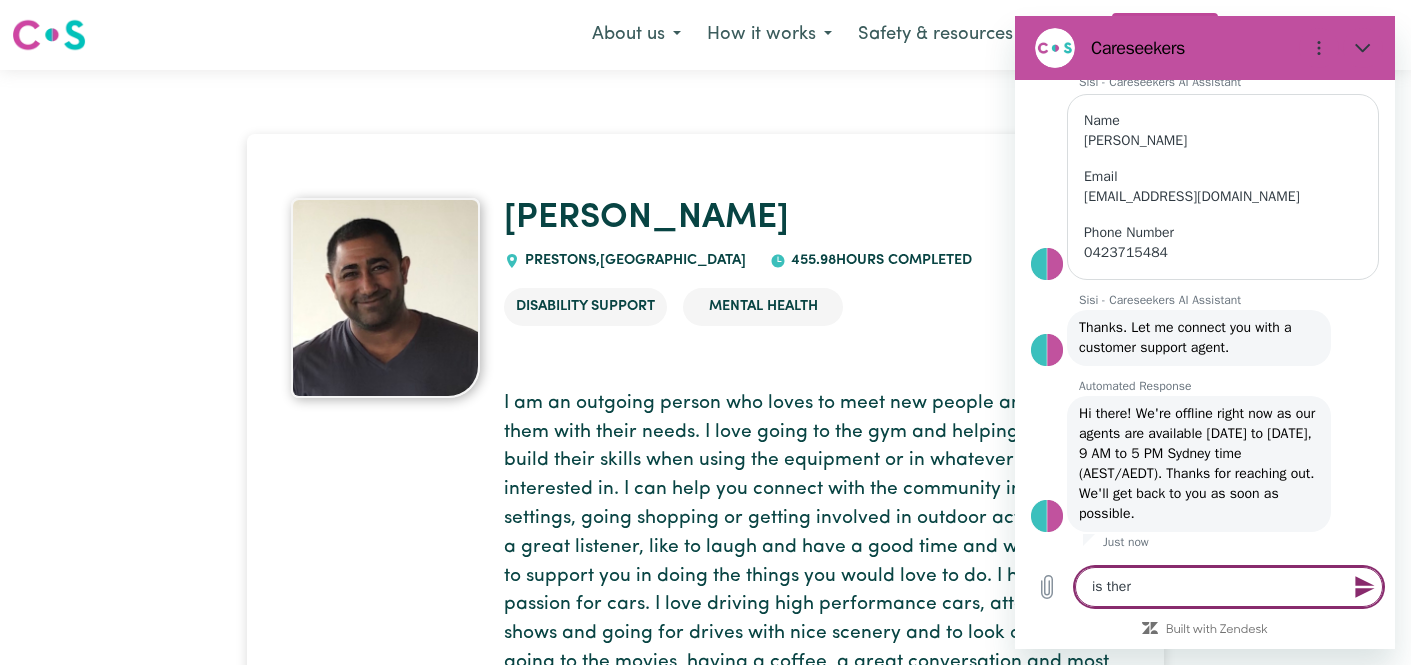 type on "is there" 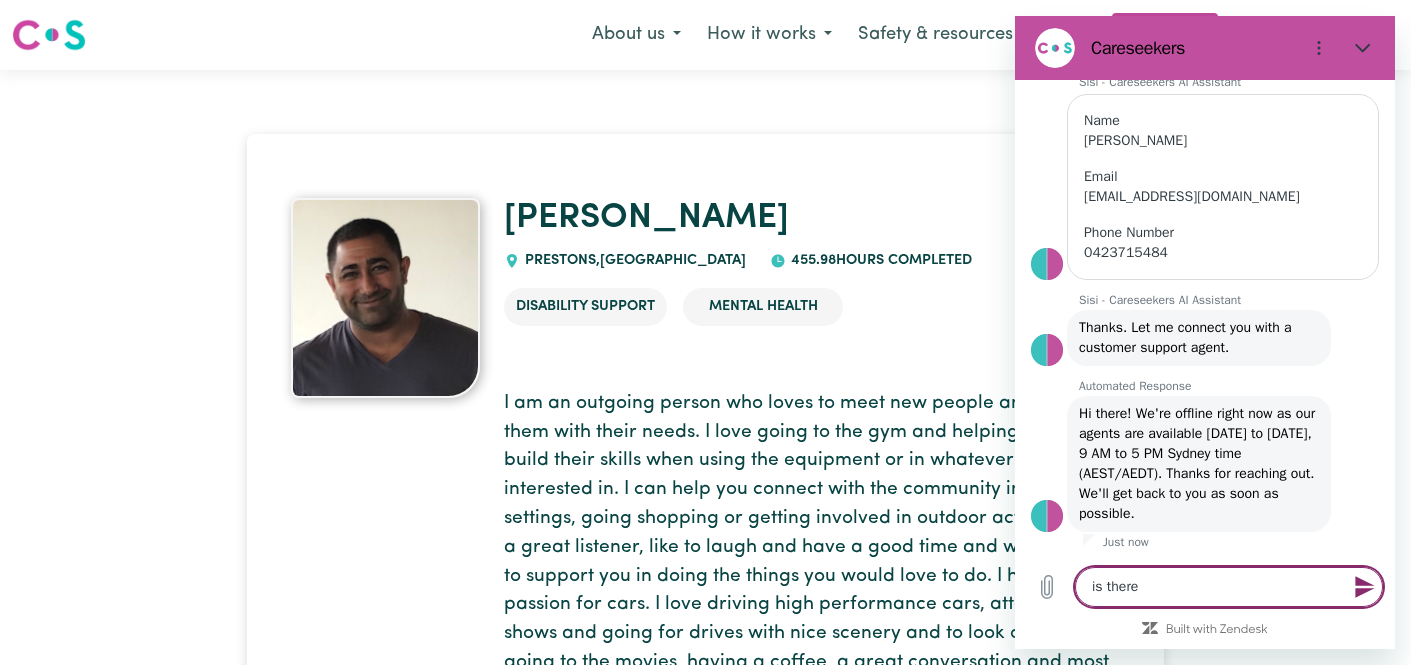 type on "is there" 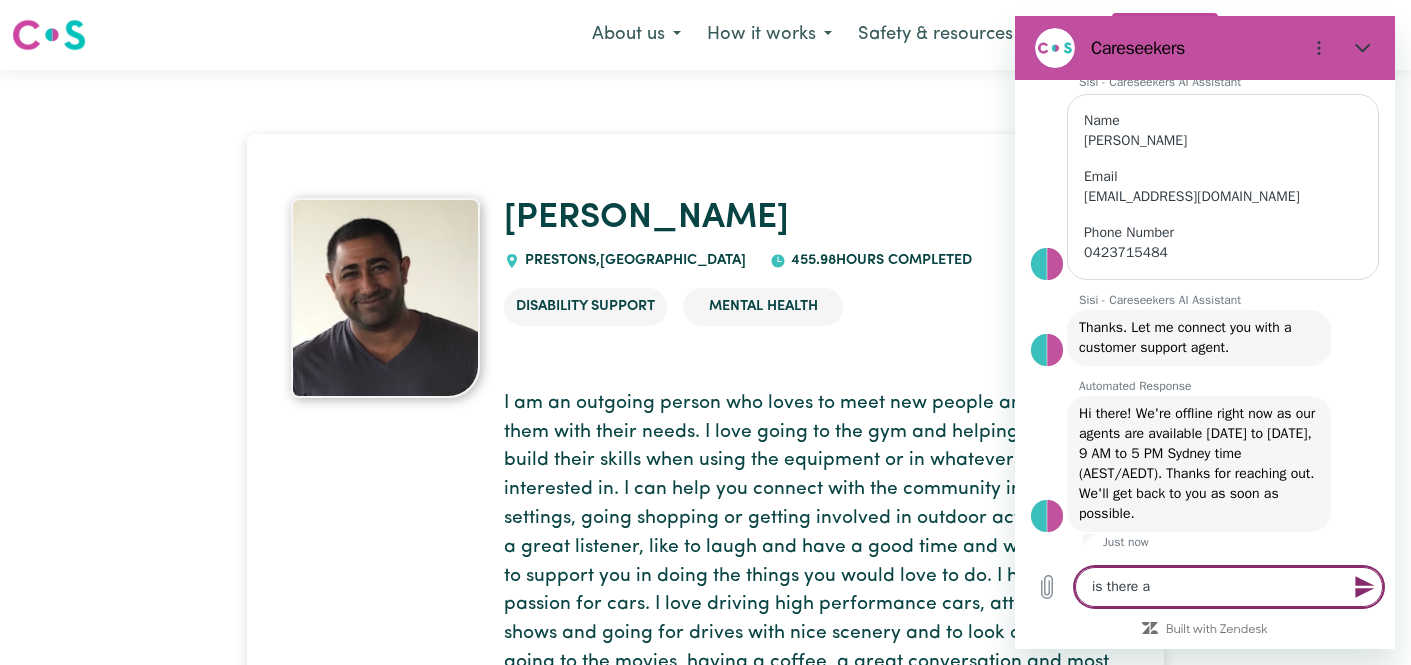 type on "is there a" 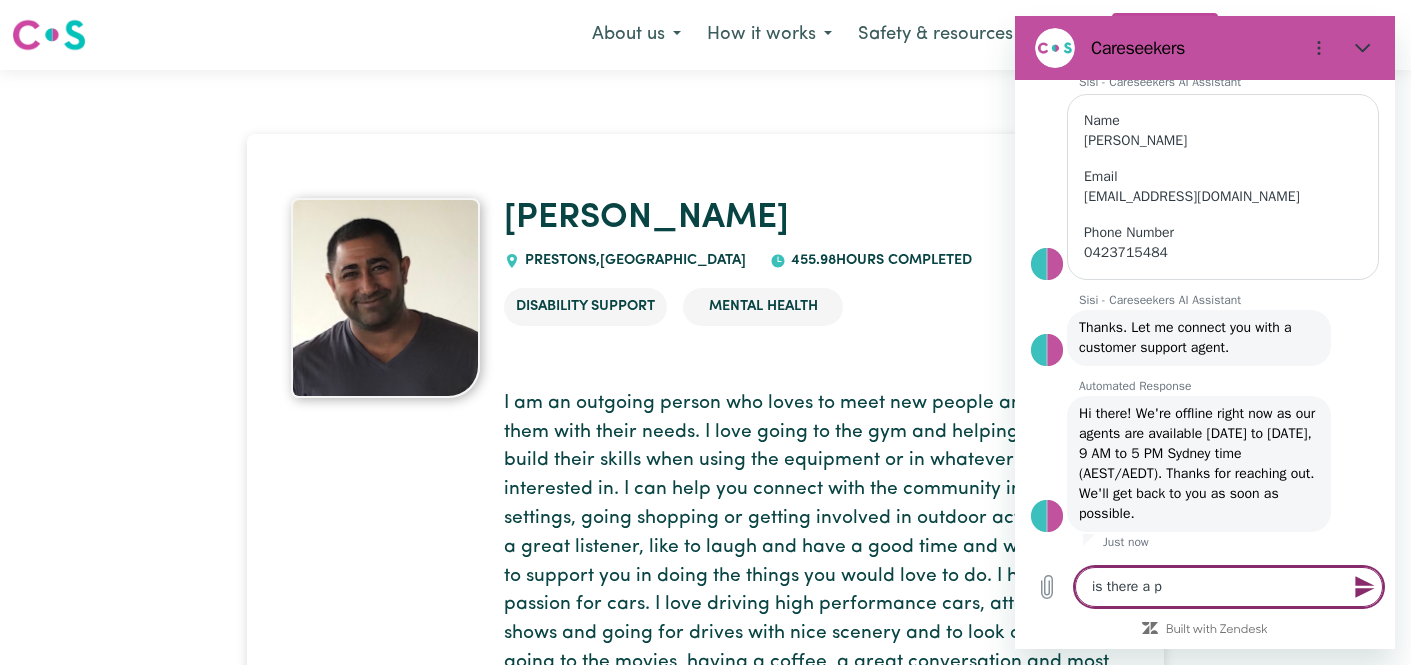 type on "is there a ph" 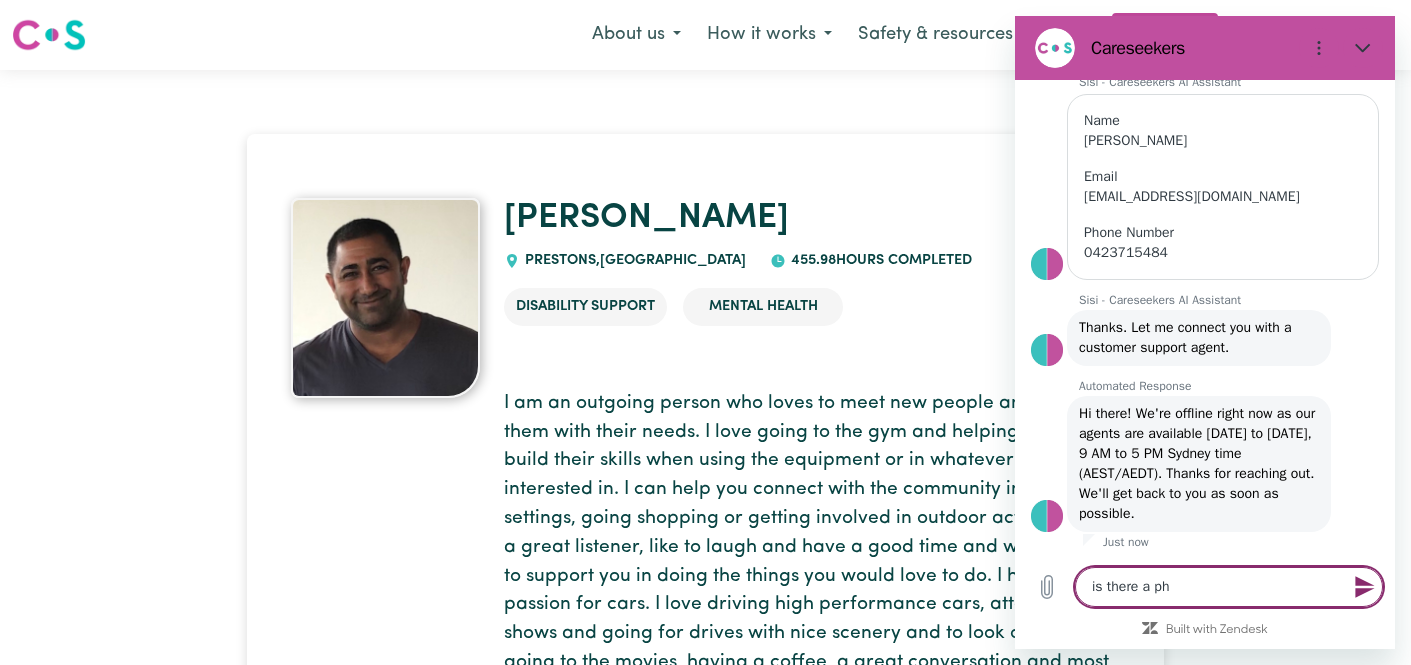 type on "is there a pho" 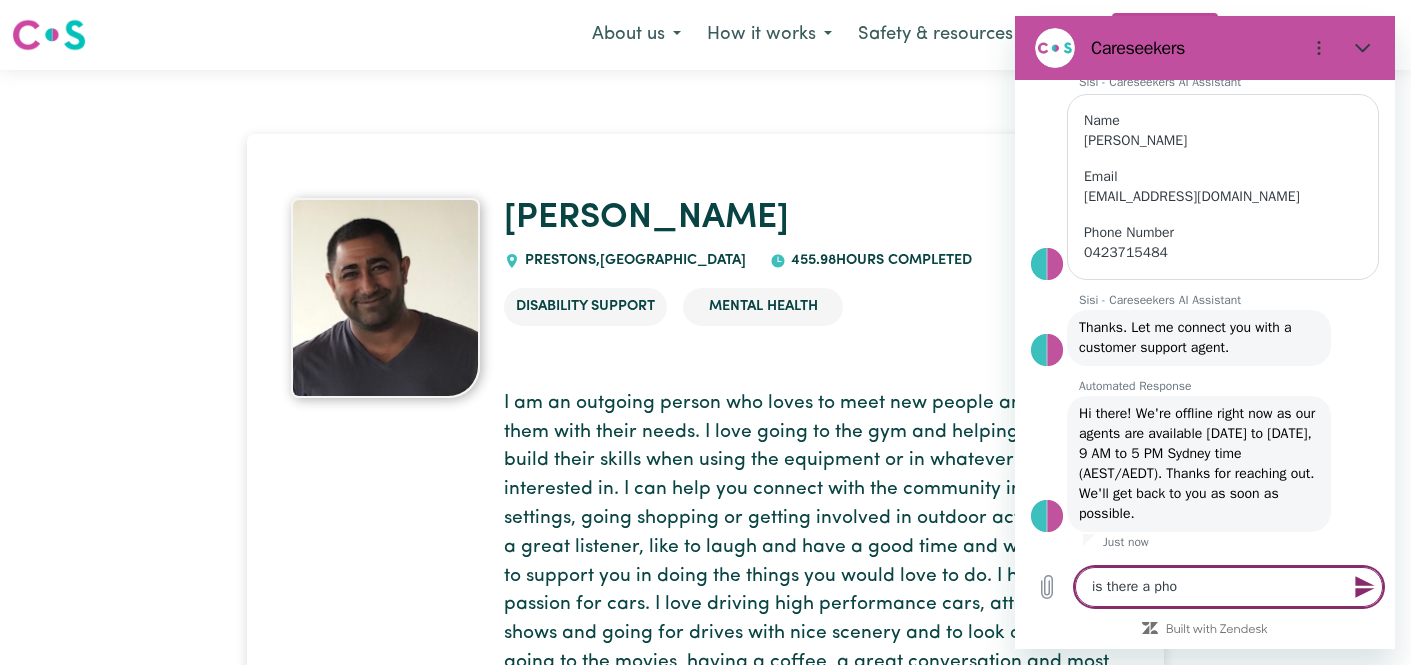 type on "is there a phon" 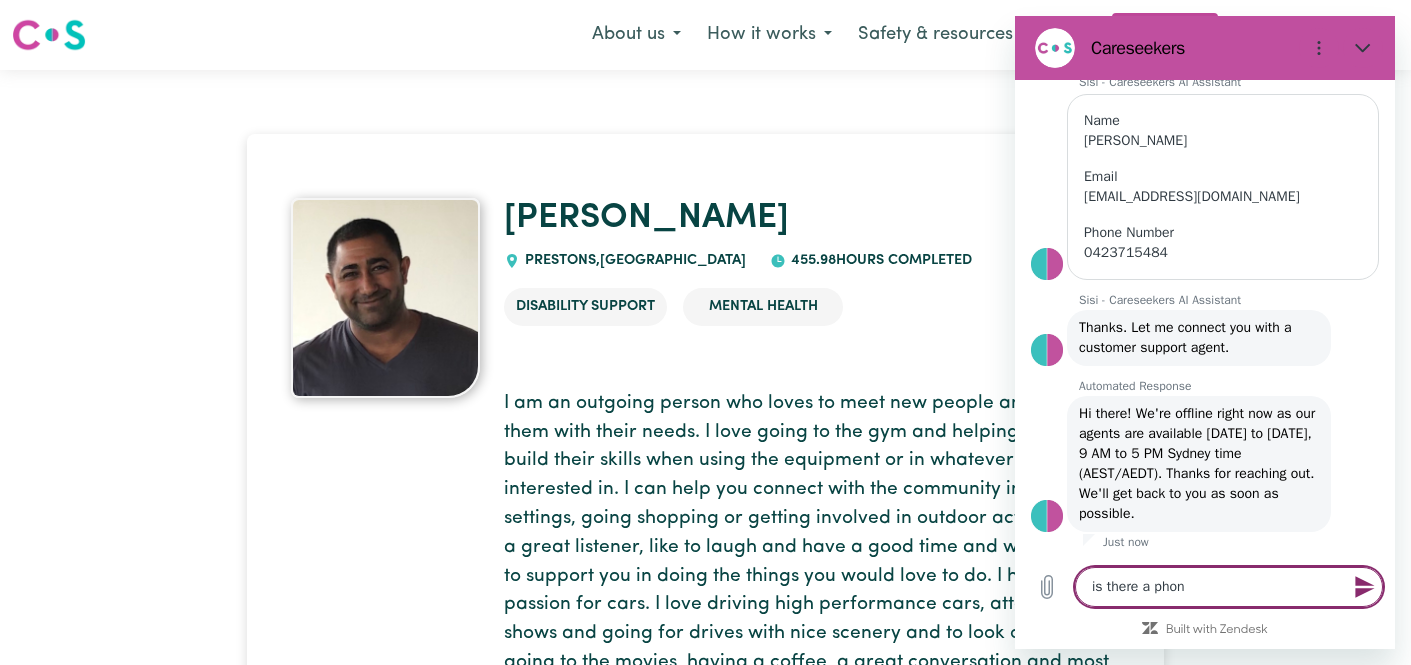 type on "is there a phone" 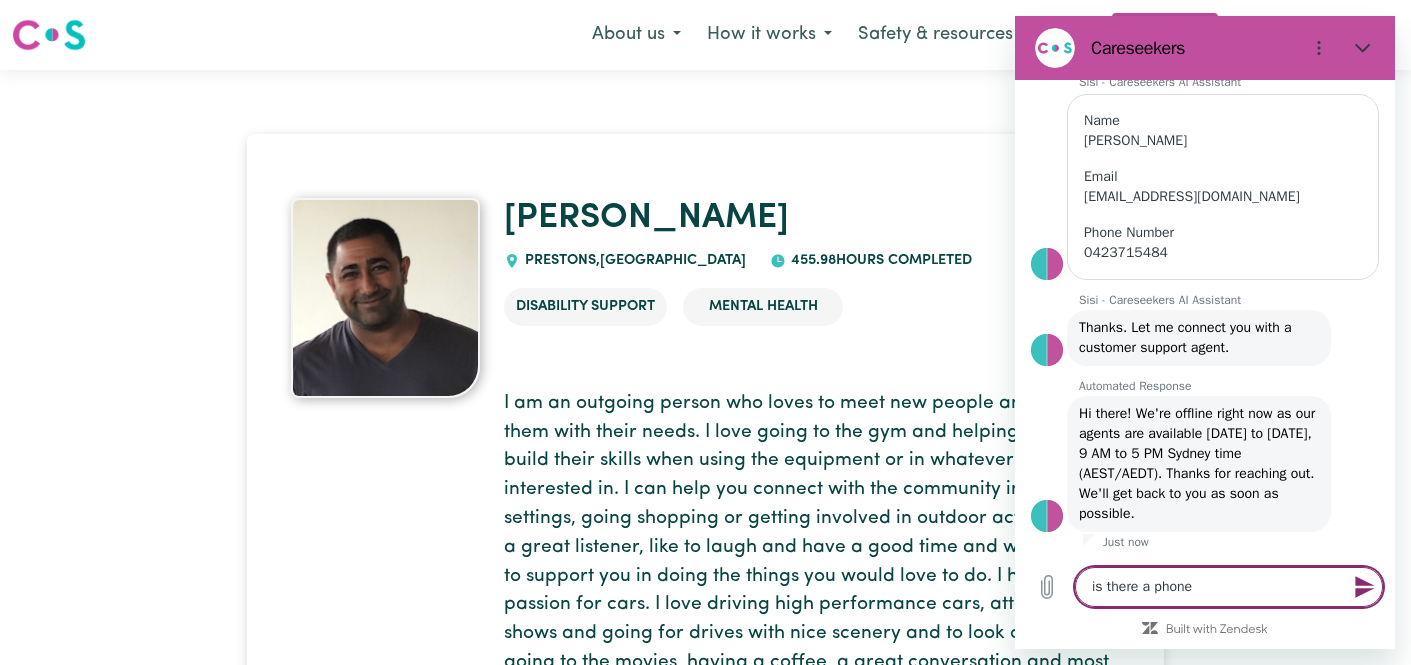 type on "is there a phone" 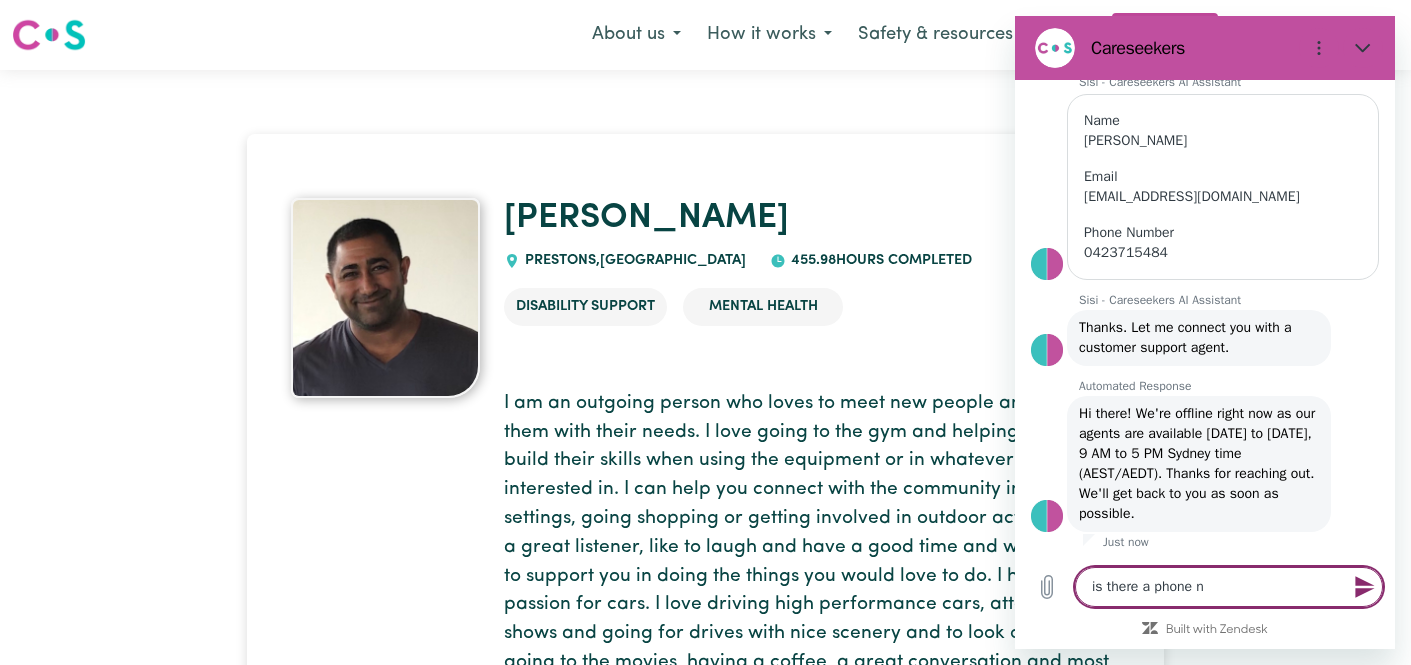 type on "is there a phone nu" 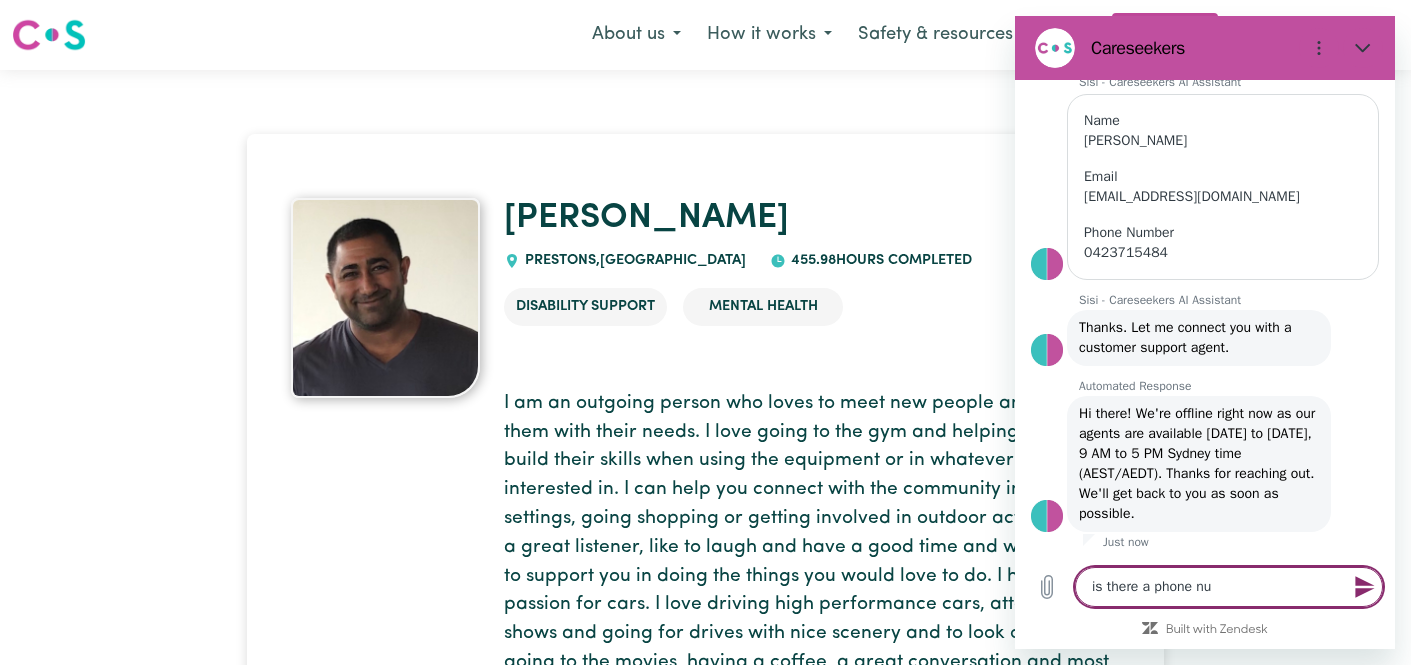 type on "is there a phone num" 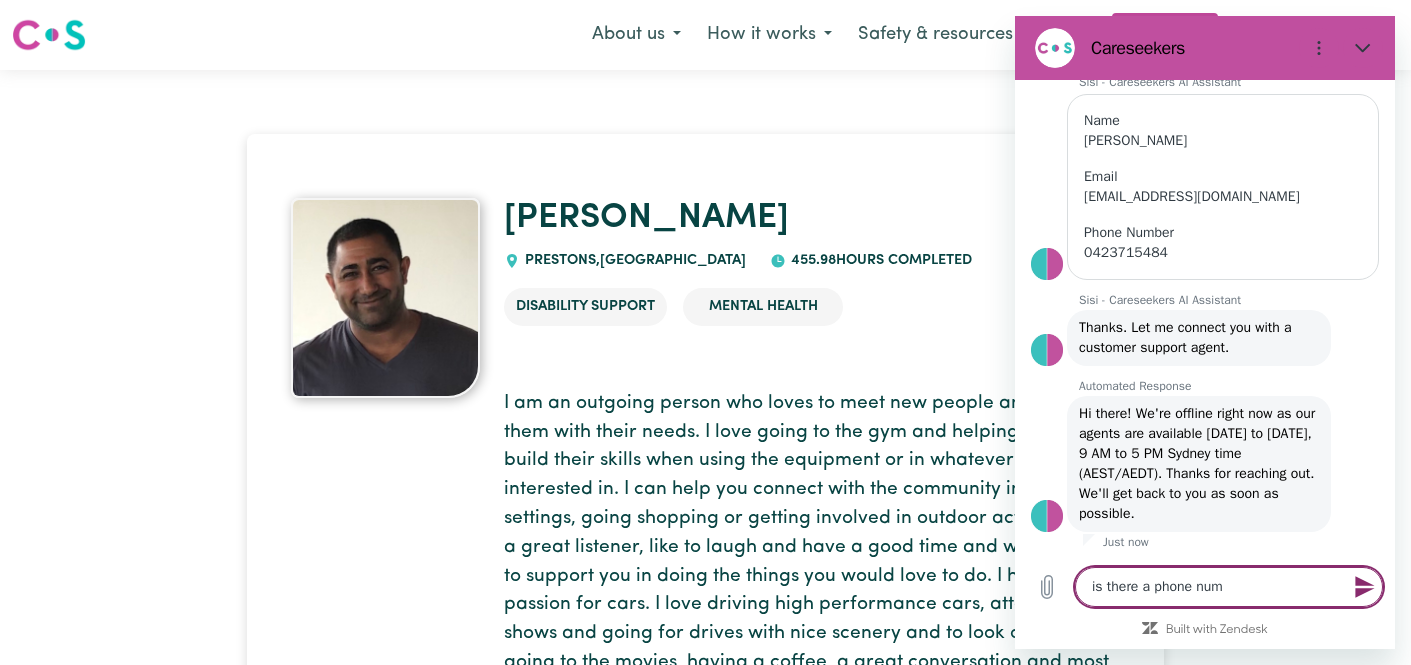 type on "is there a phone numb" 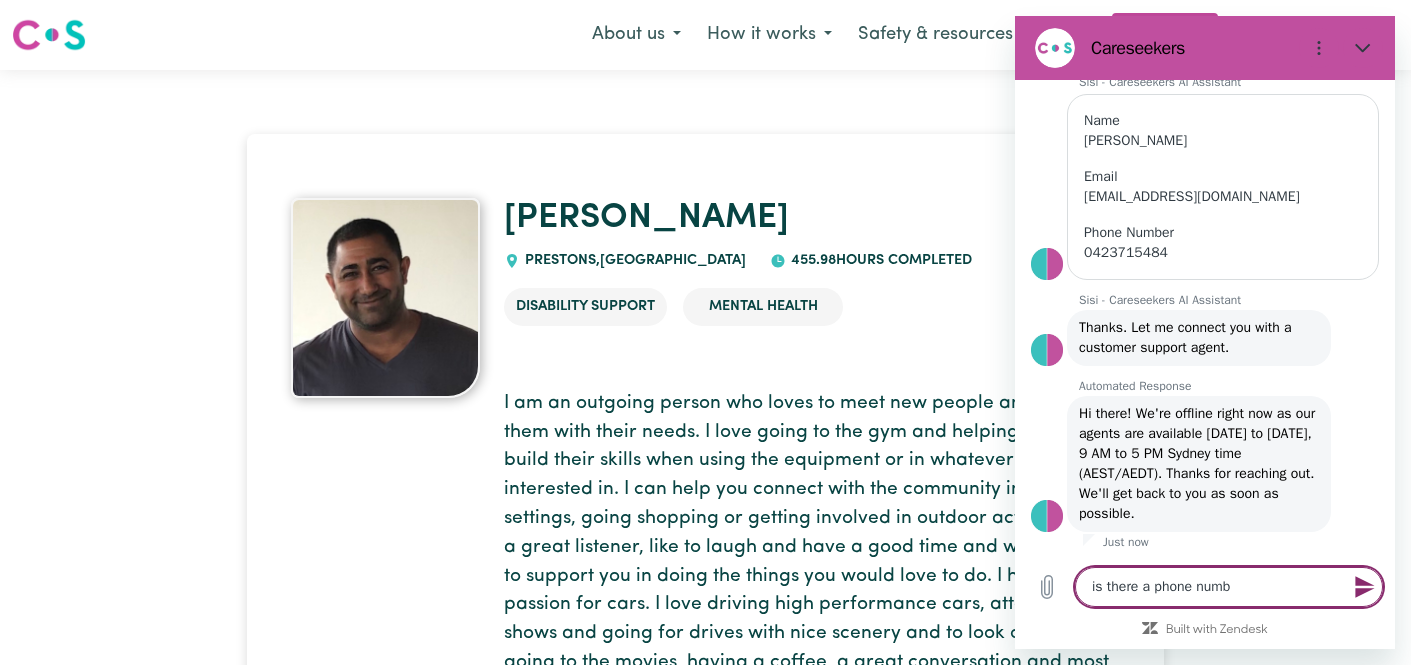 type on "is there a phone numbe" 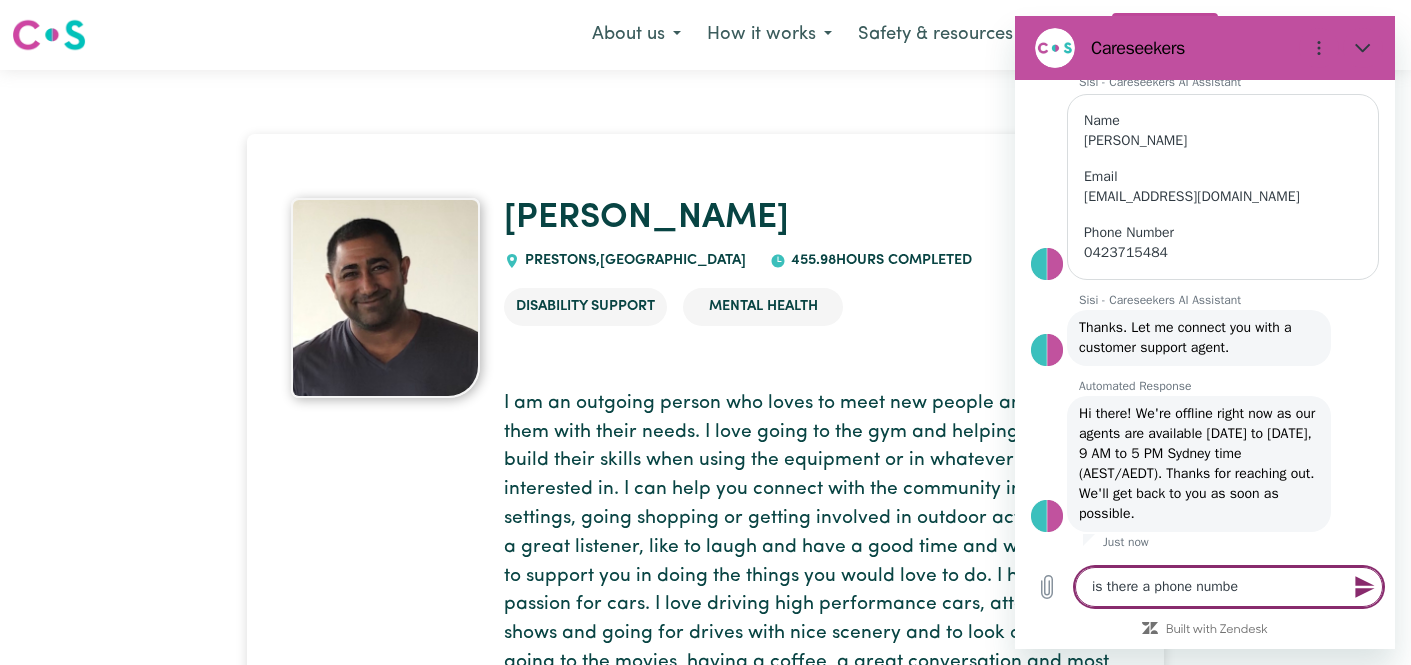 type on "is there a phone number" 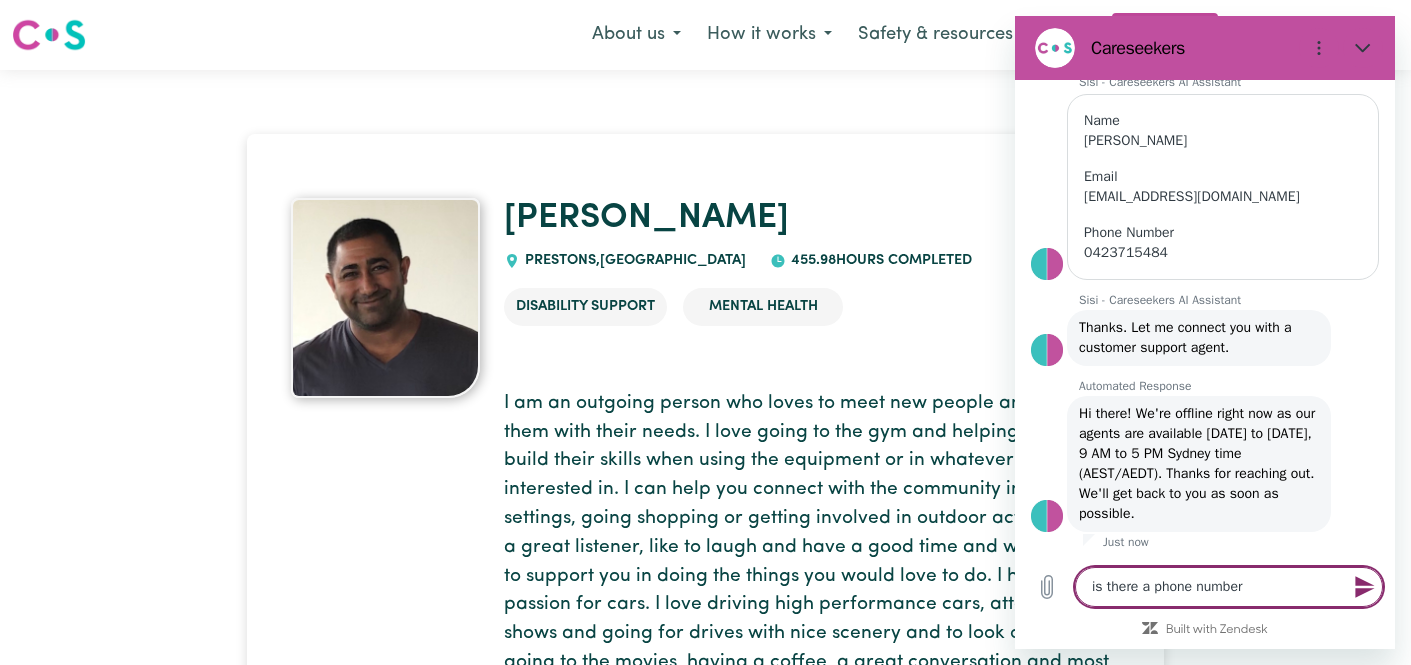 type on "is there a phone number" 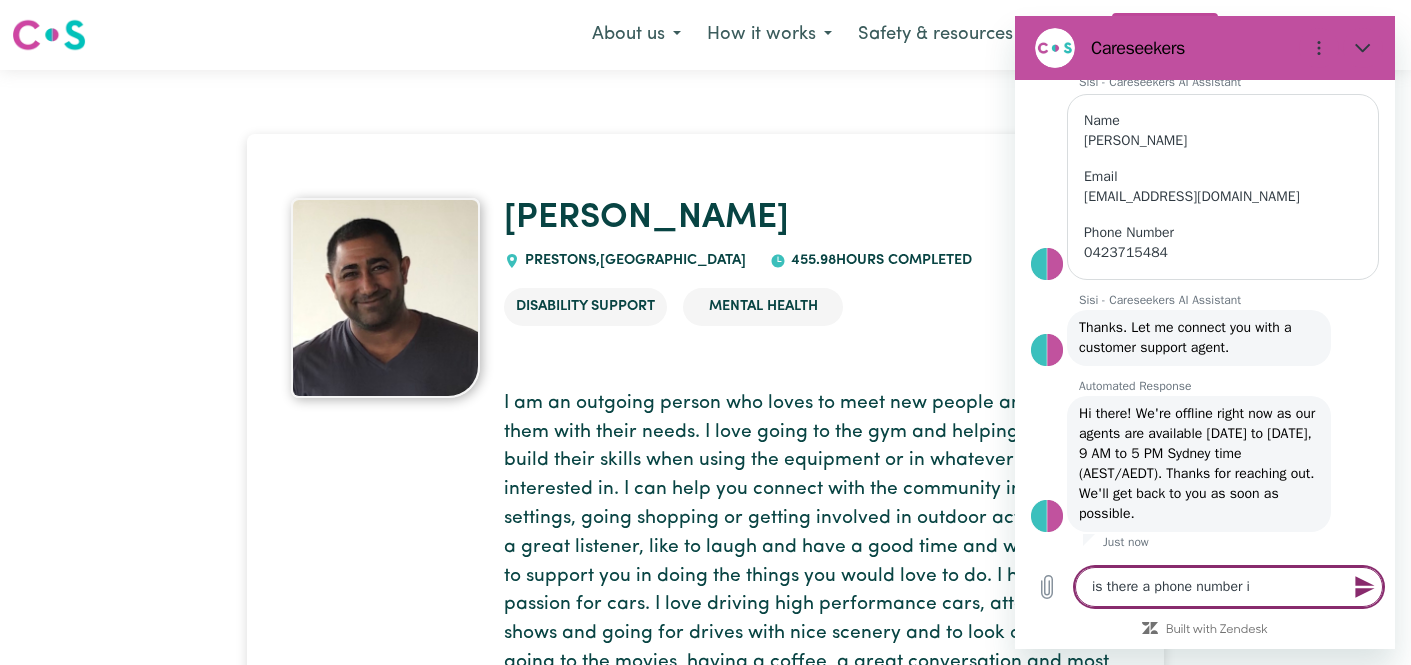 type on "is there a phone number i" 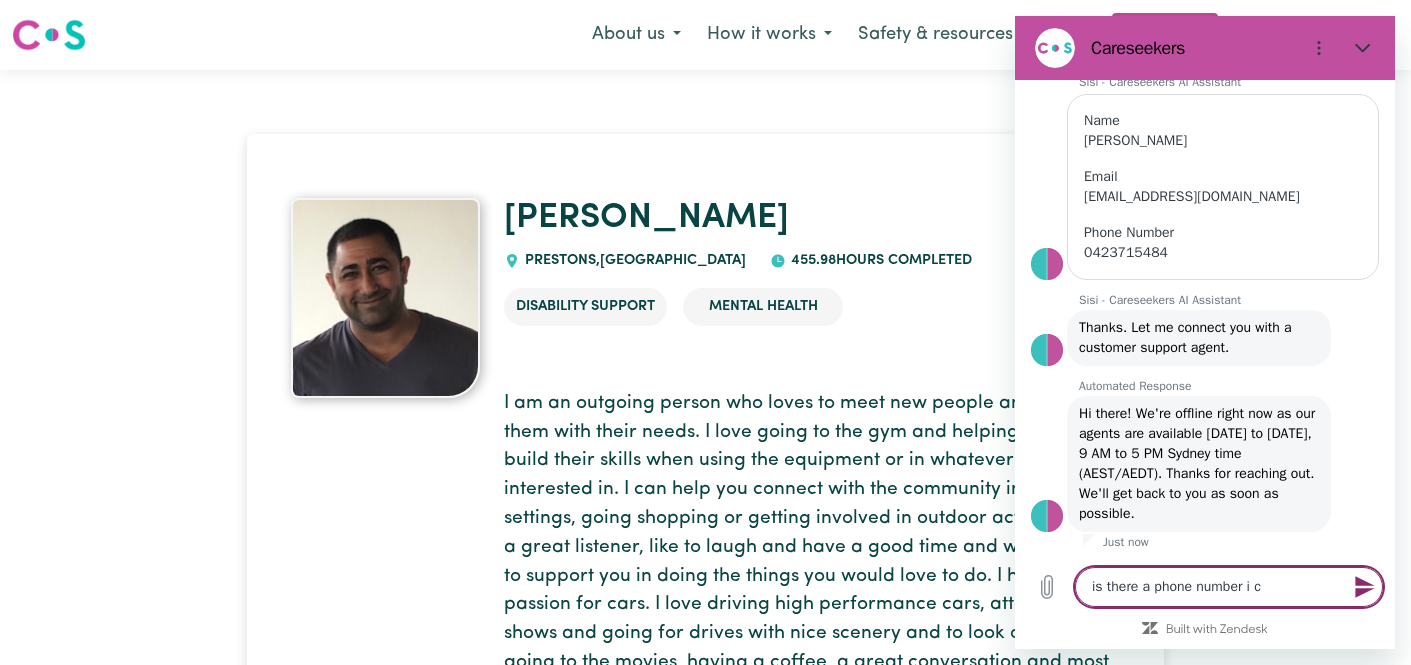 type on "is there a phone number i ca" 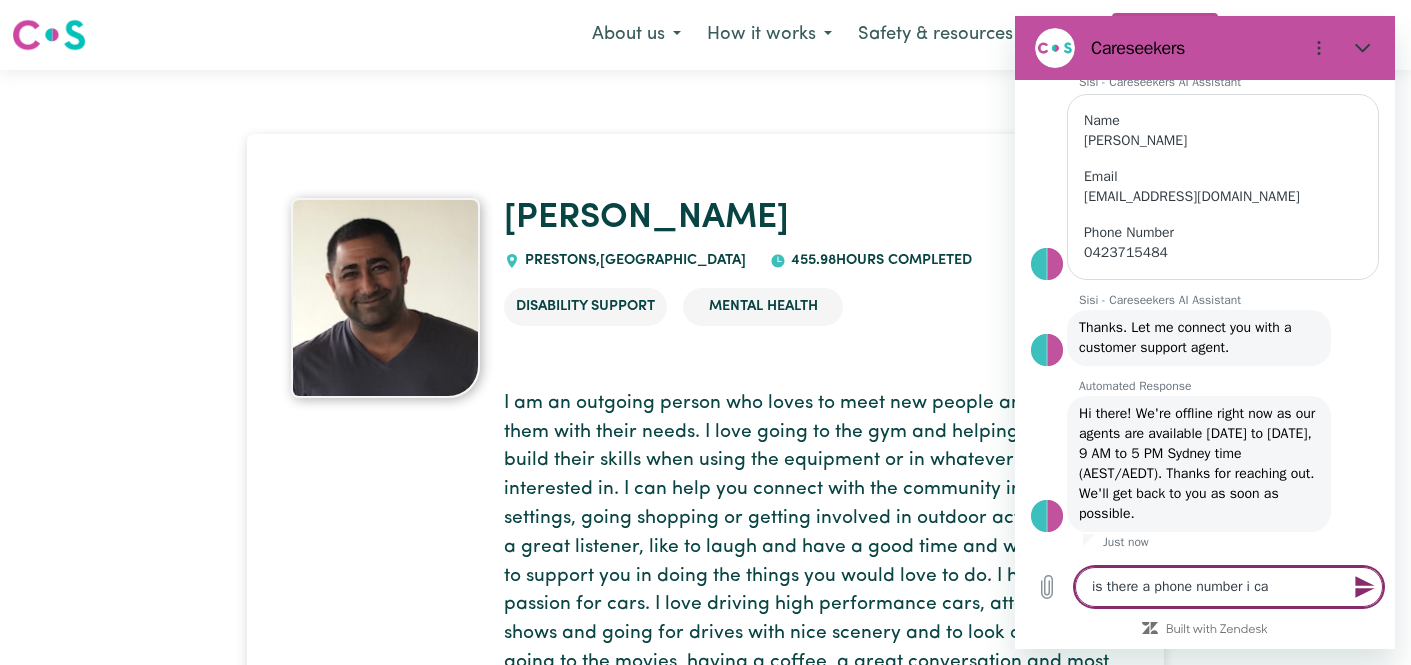 type on "is there a phone number i can" 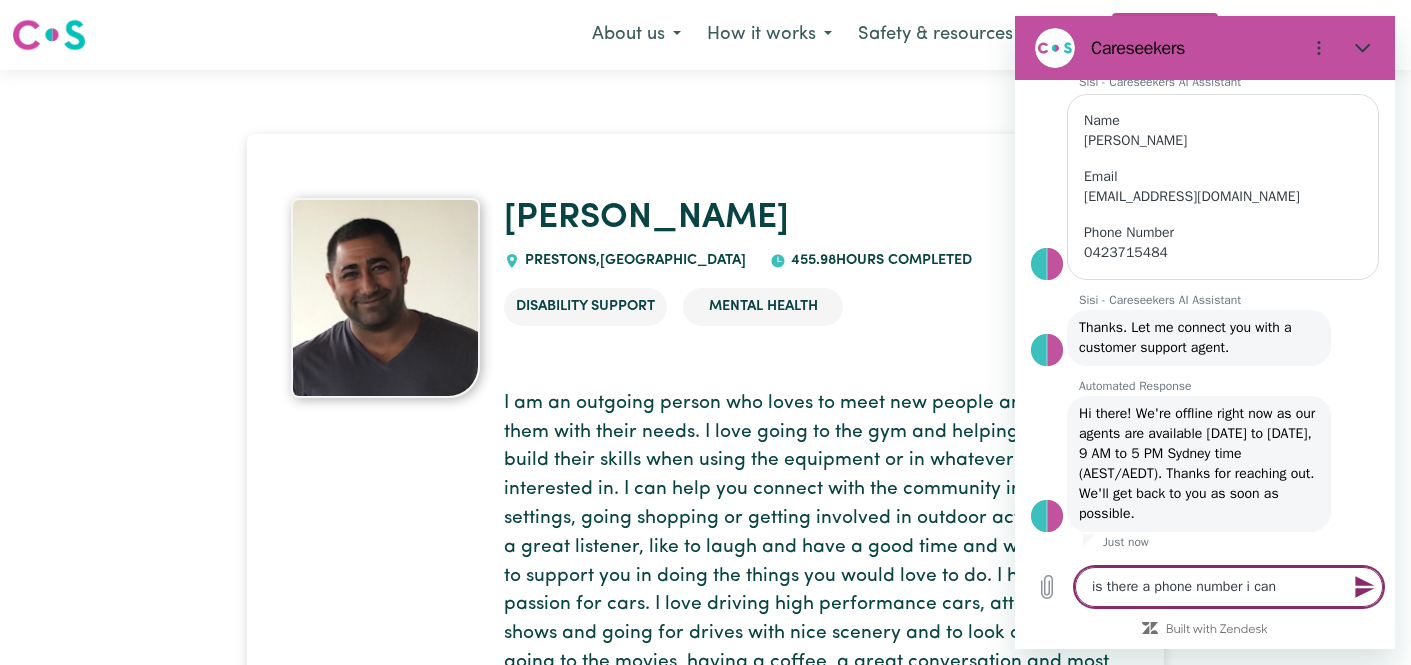 type on "is there a phone number i can" 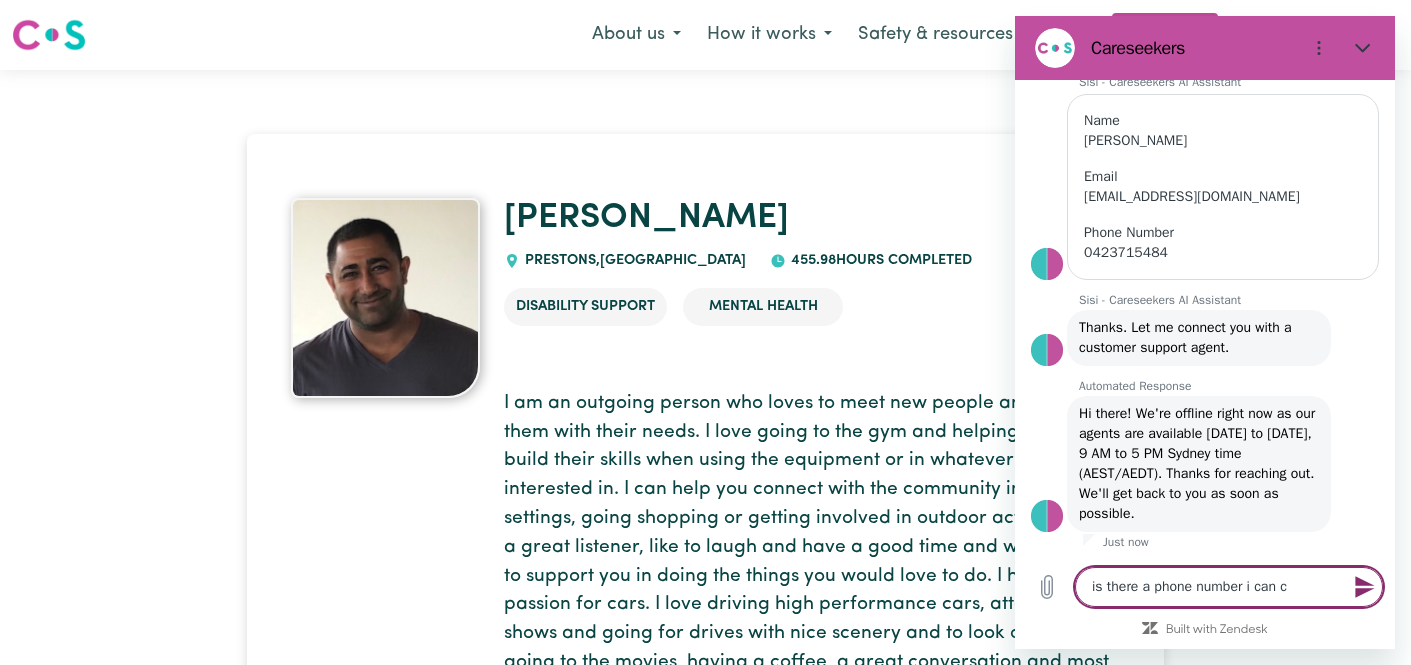 type on "is there a phone number i can co" 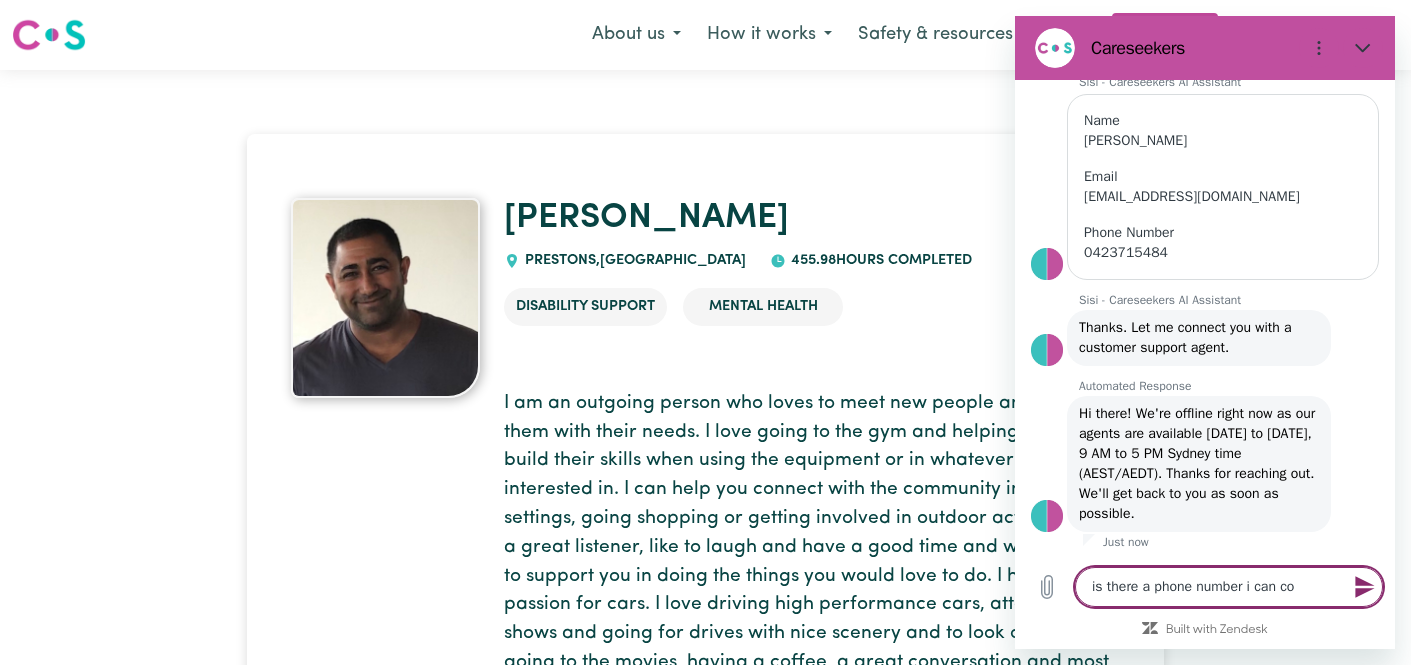 type on "is there a phone number i can con" 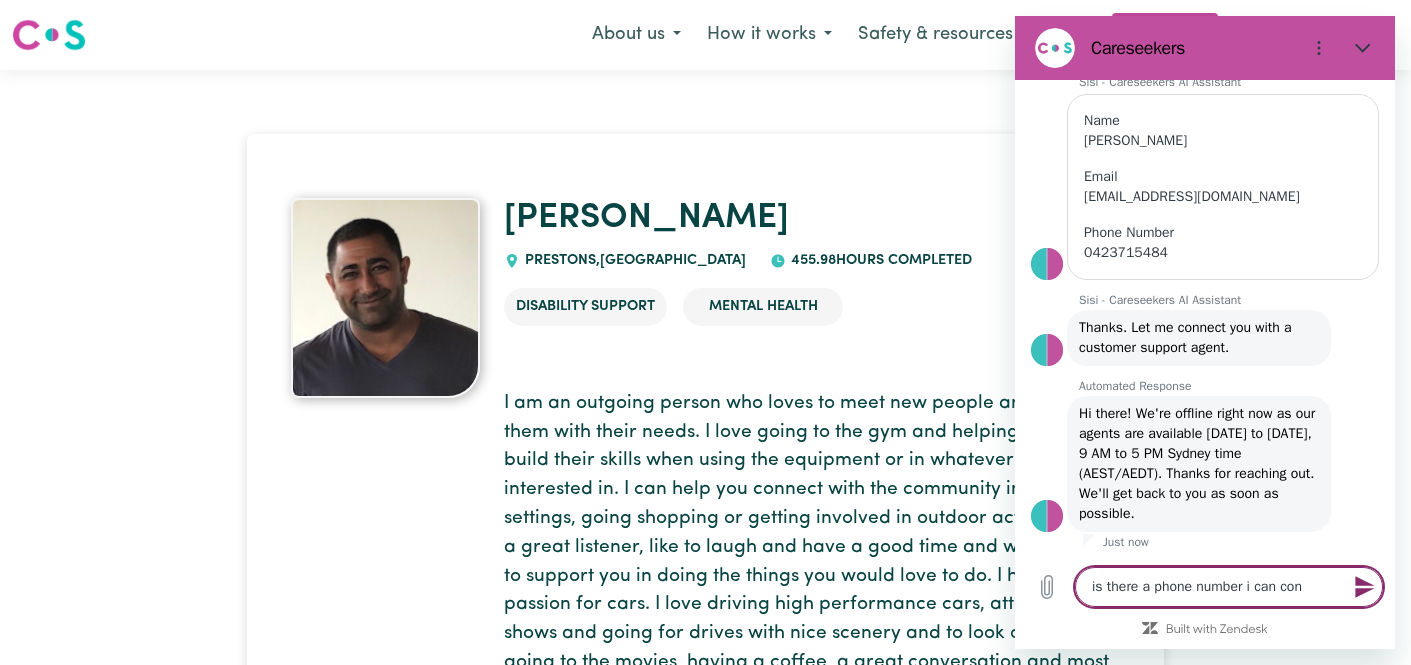 type on "is there a phone number i can cont" 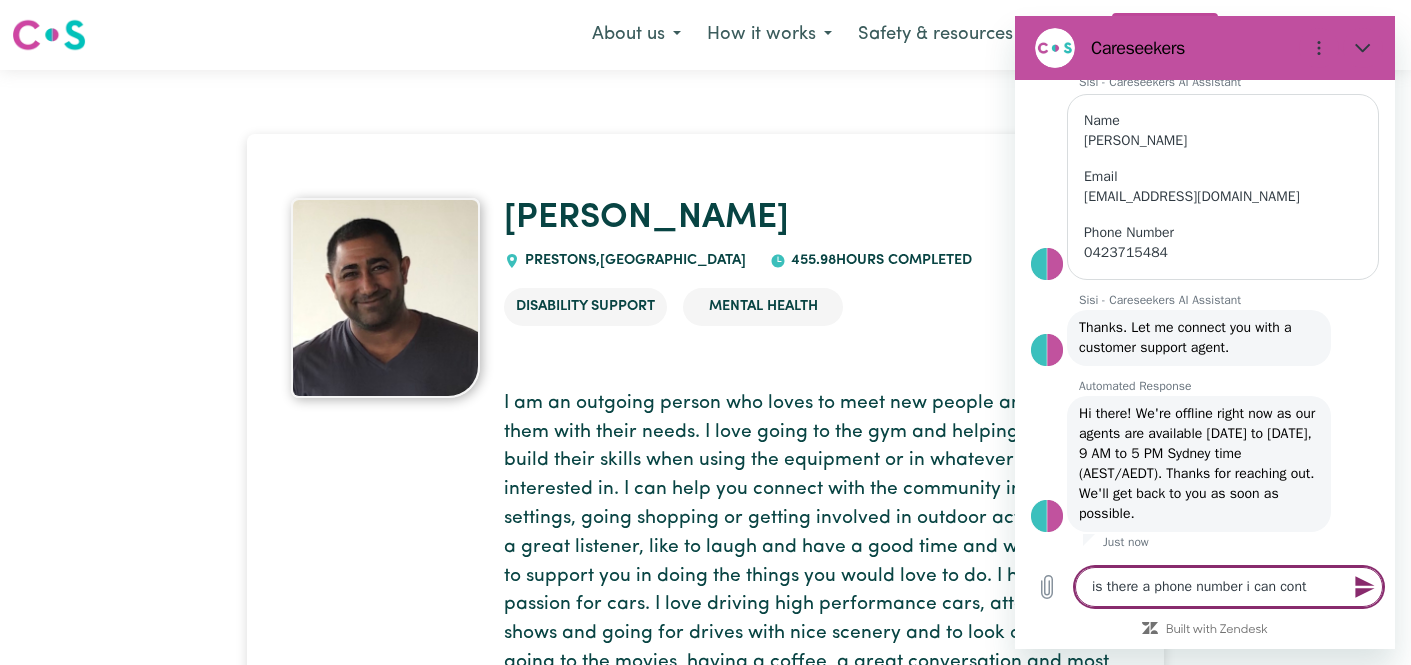 type on "is there a phone number i can conta" 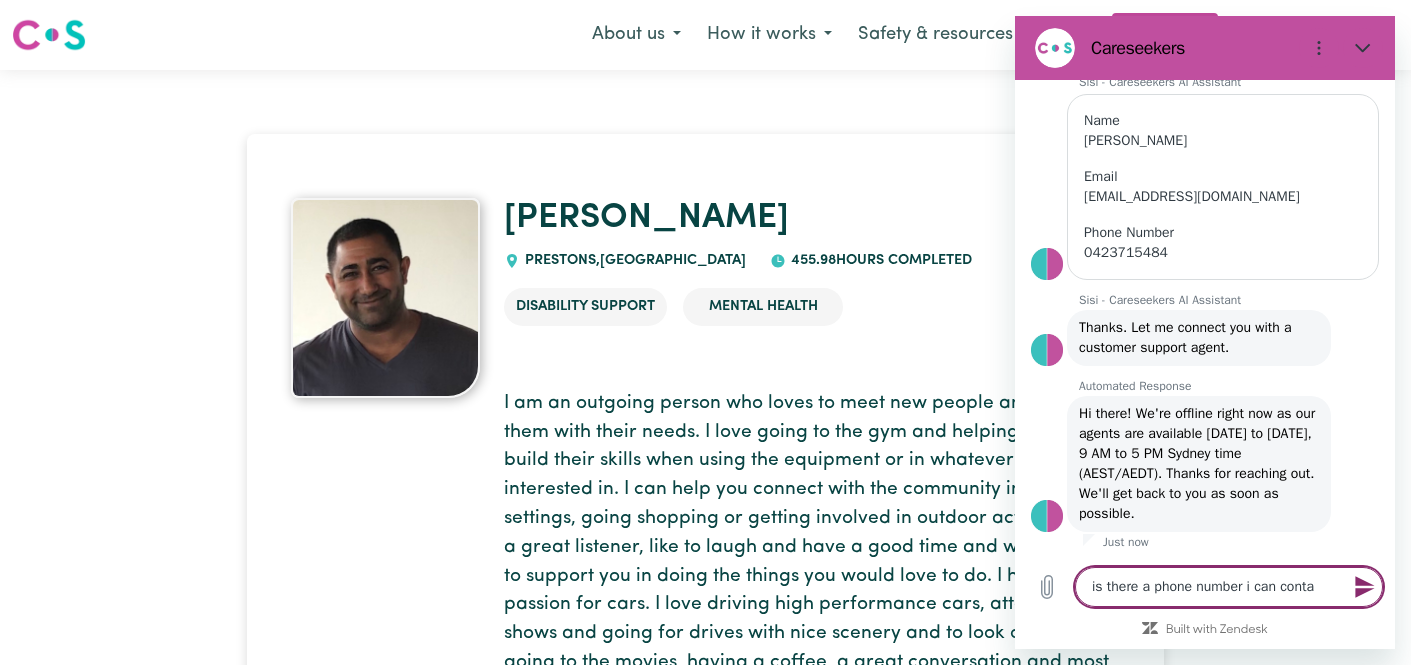 type on "is there a phone number i can contac" 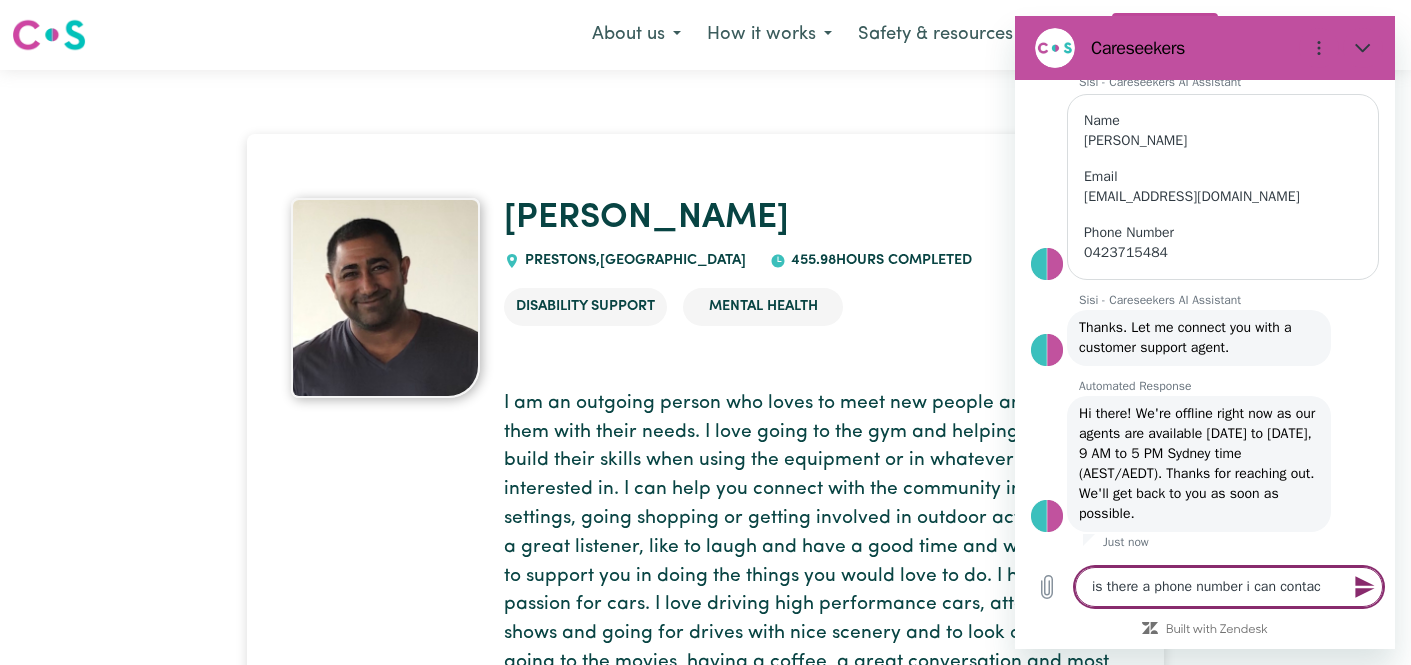 type on "is there a phone number i can contact" 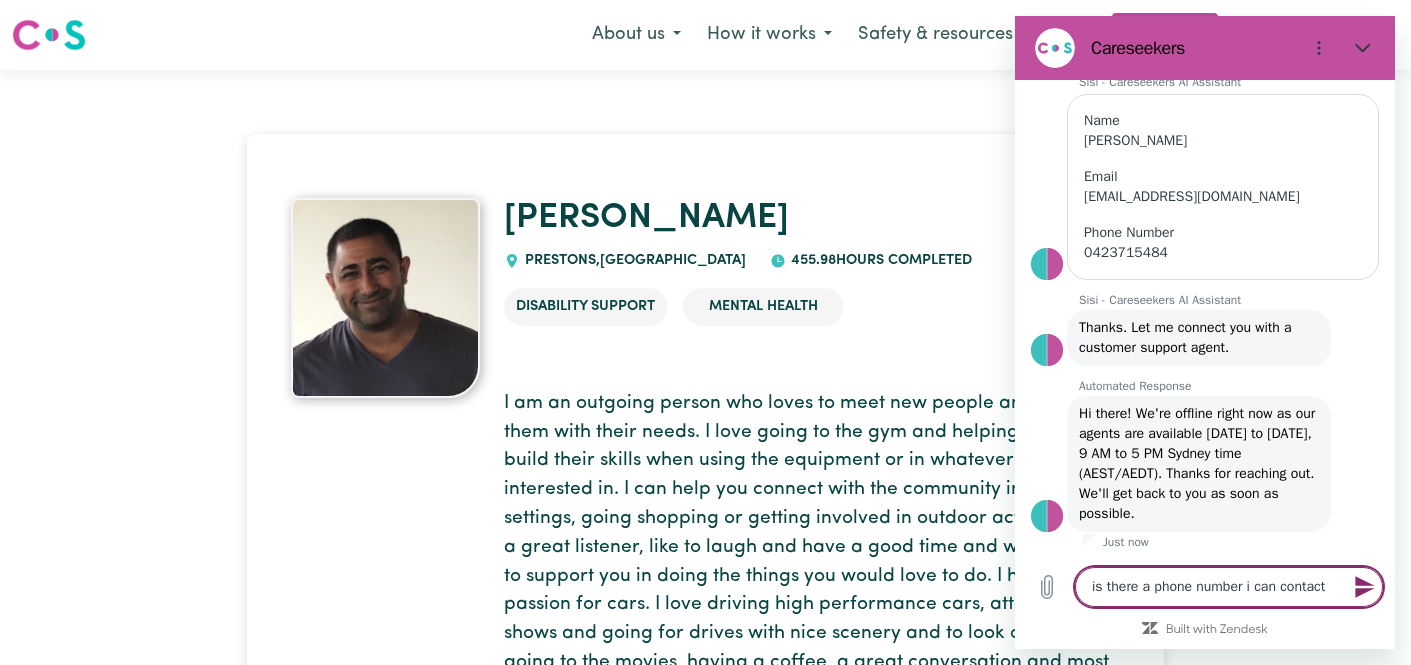 type on "is there a phone number i can contact" 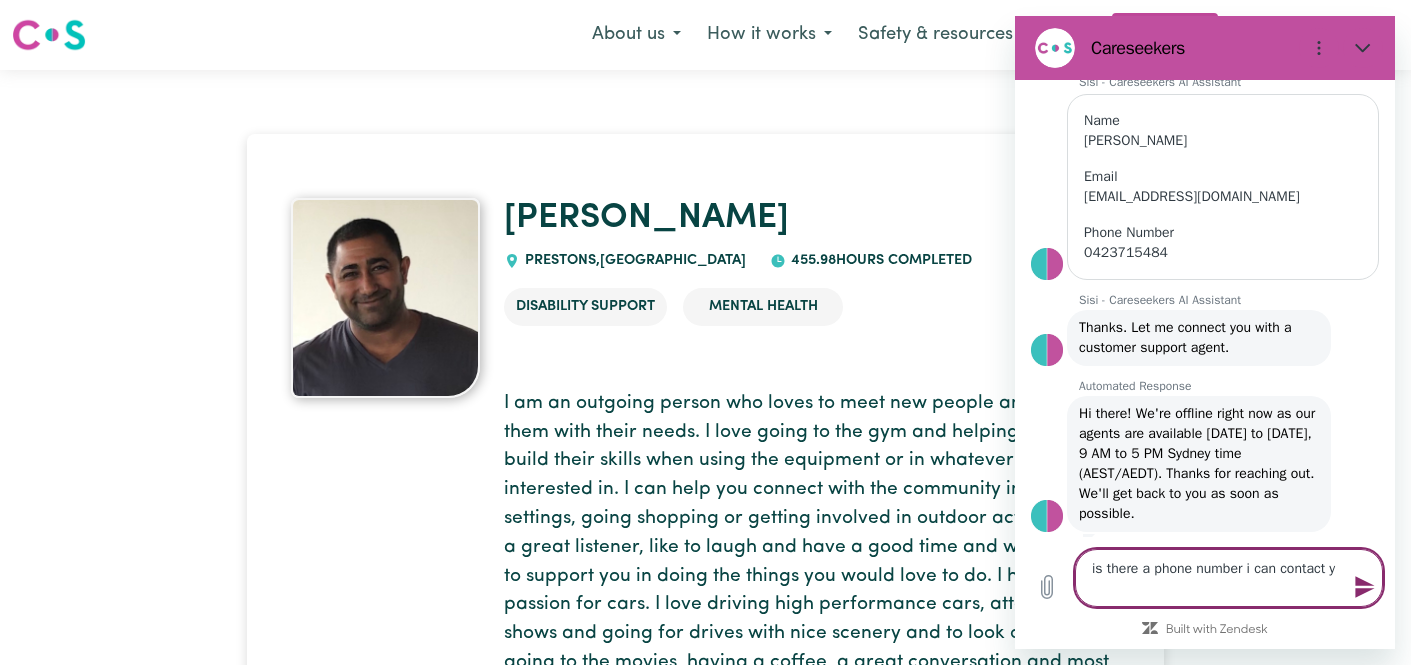 type on "is there a phone number i can contact yo" 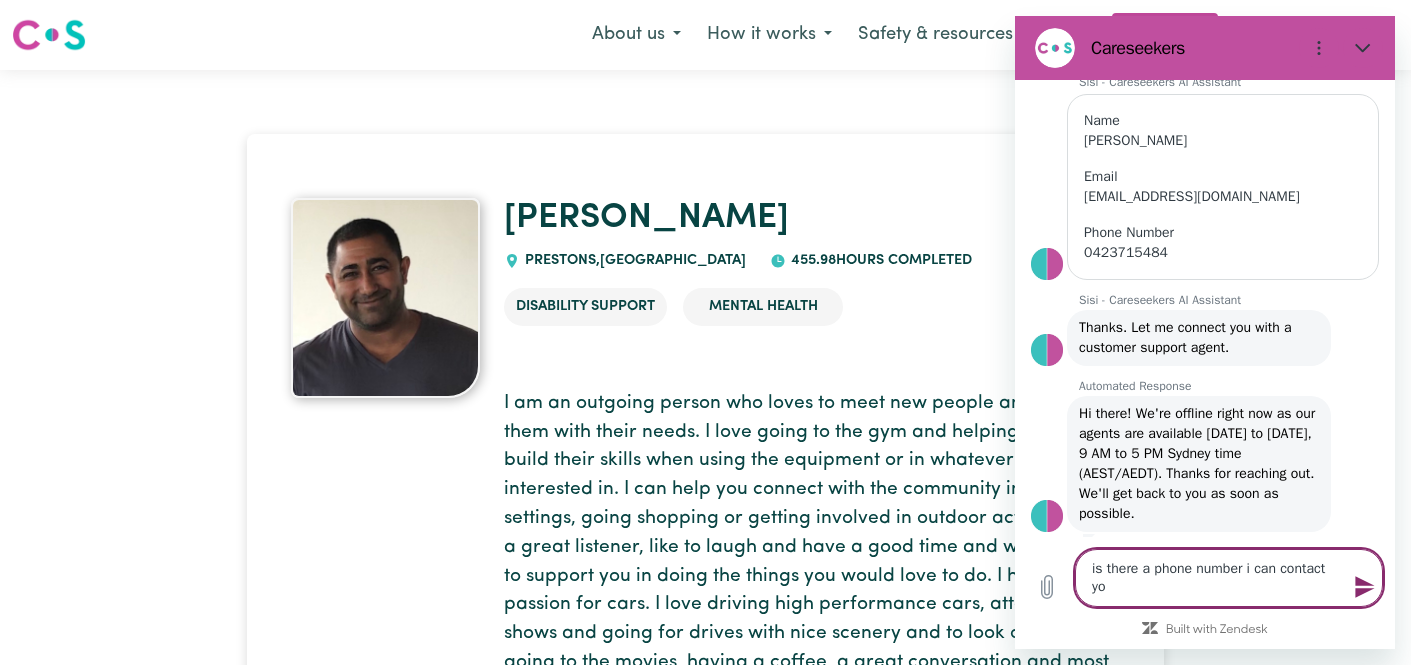 type on "is there a phone number i can contact you" 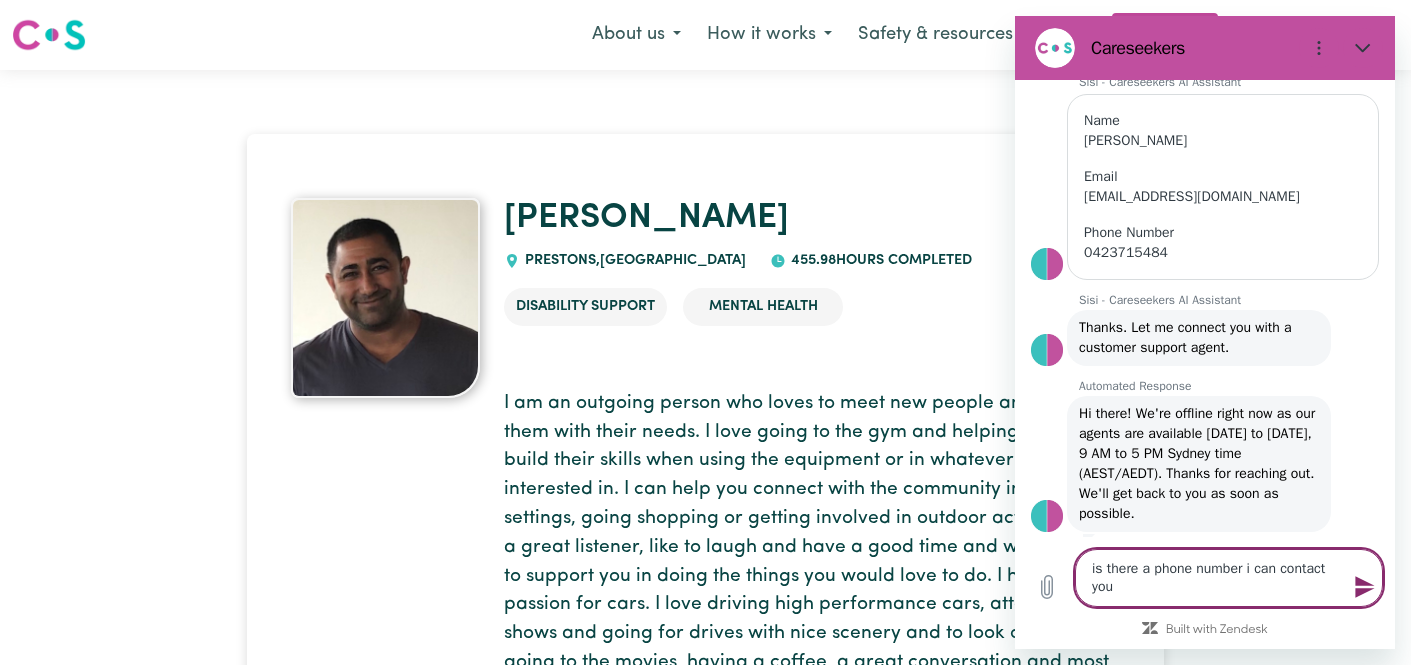 type on "is there a phone number i can contact youo" 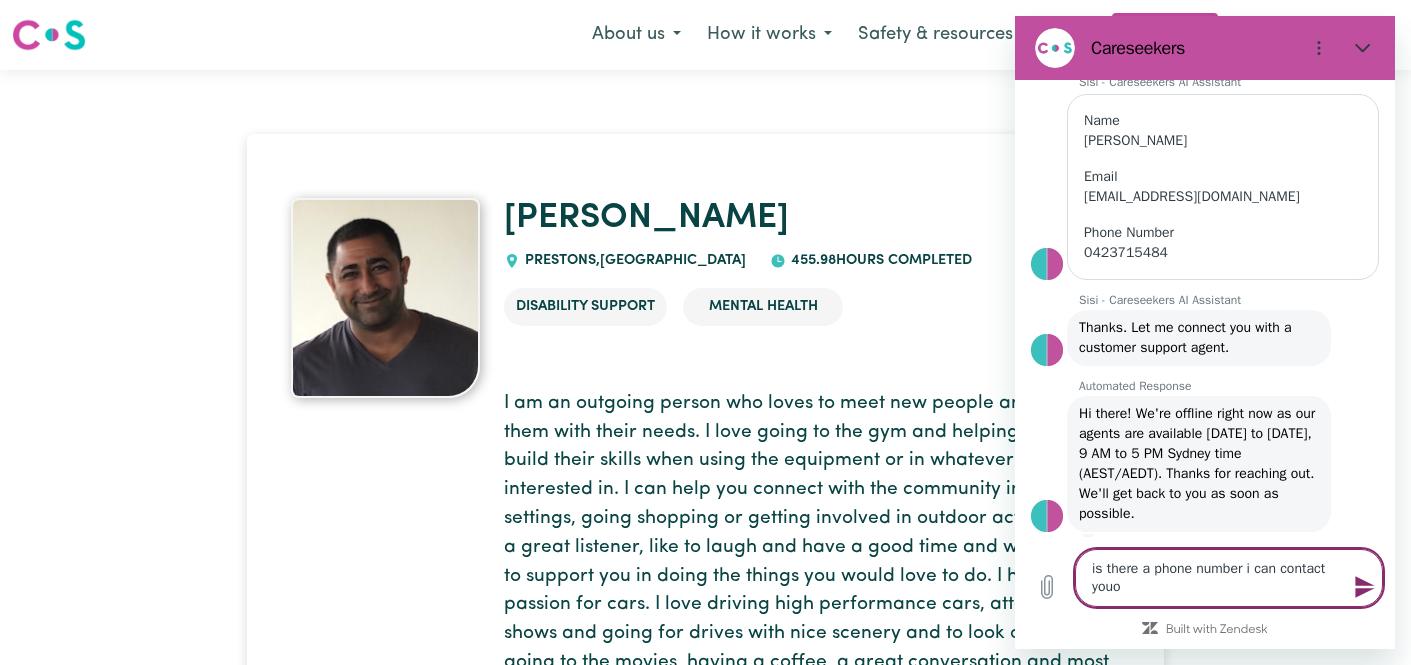 type on "is there a phone number i can contact youon" 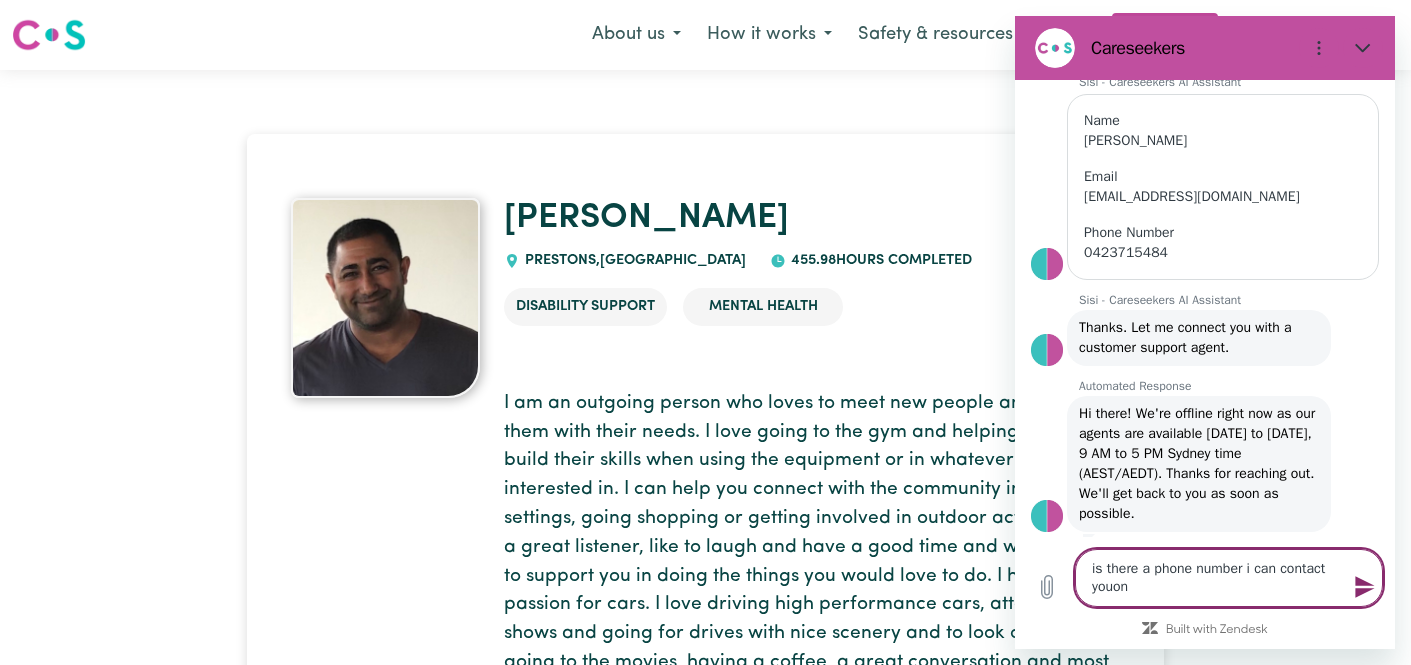 type on "is there a phone number i can contact youo" 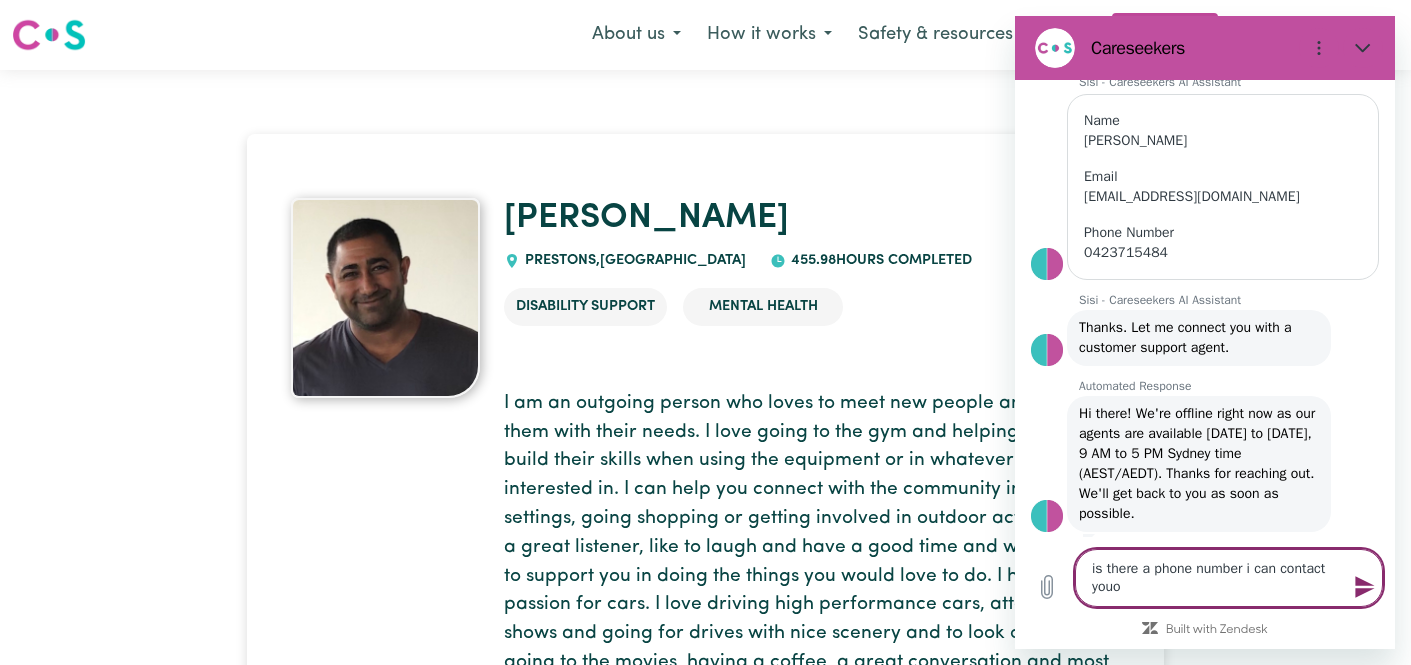 type on "is there a phone number i can contact you" 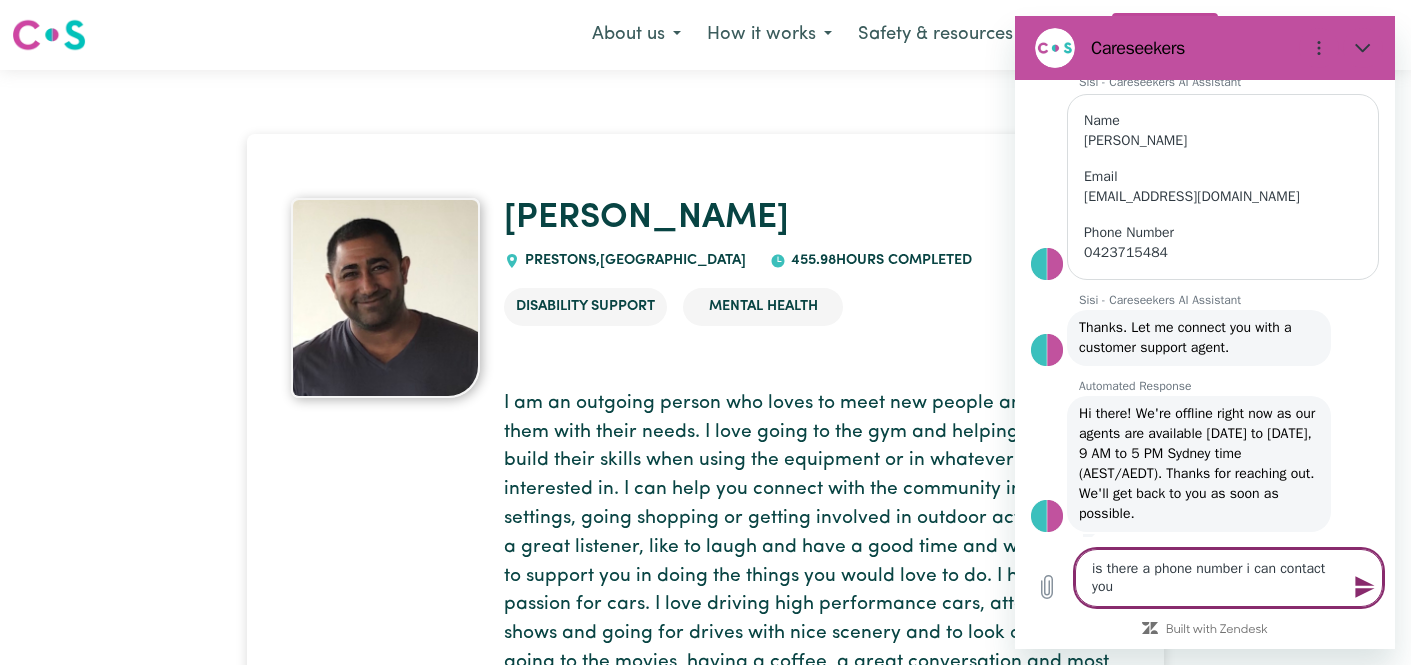 type on "is there a phone number i can contact you" 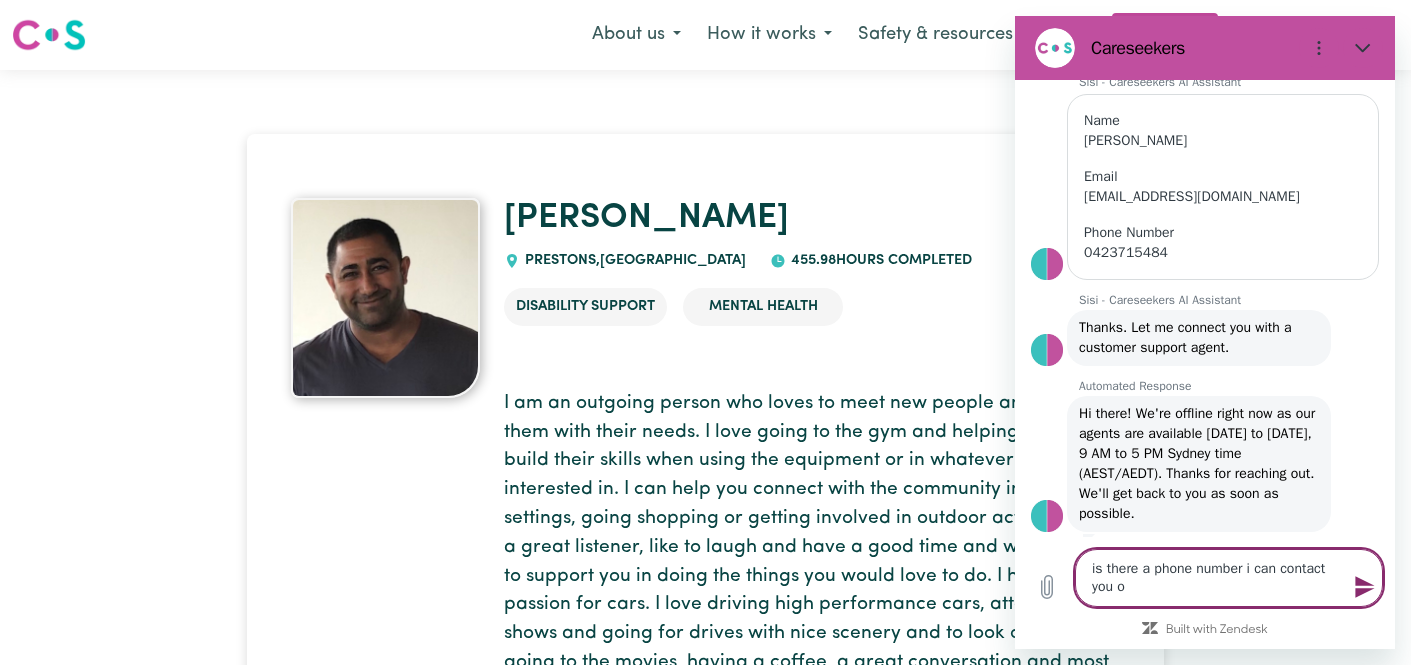 type on "is there a phone number i can contact you on" 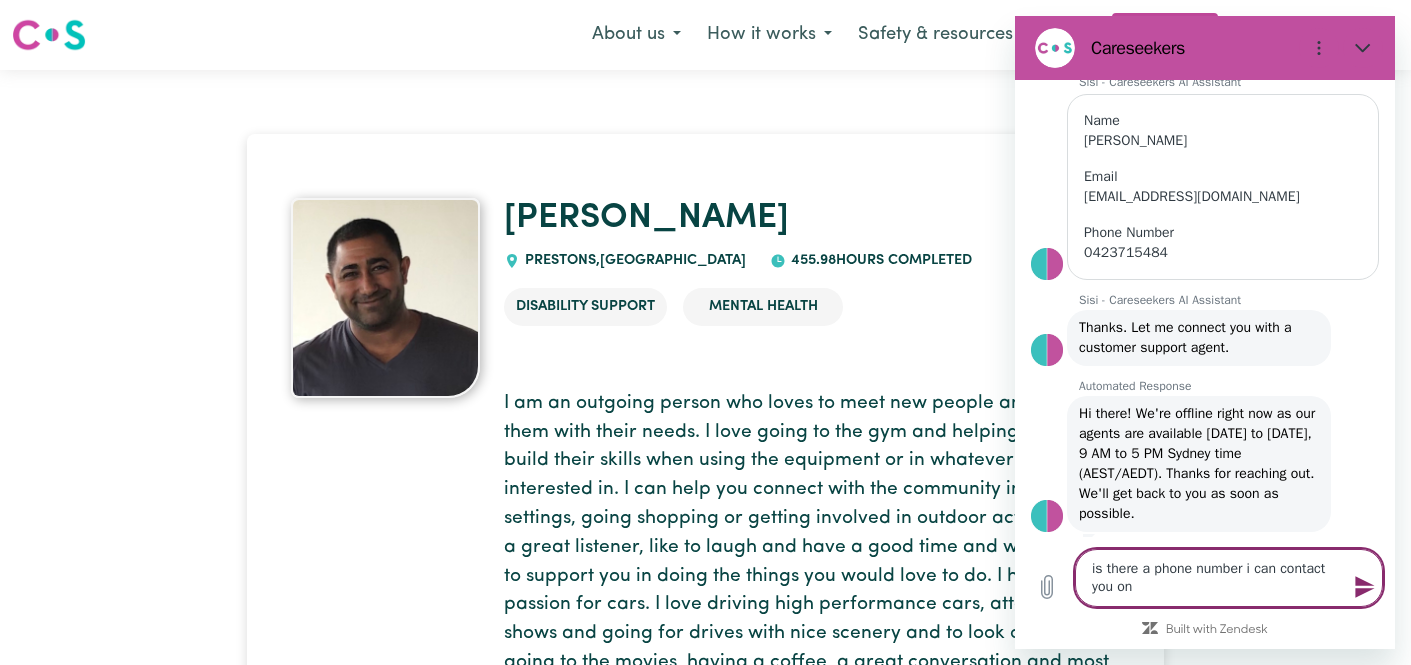 type on "is there a phone number i can contact you on?" 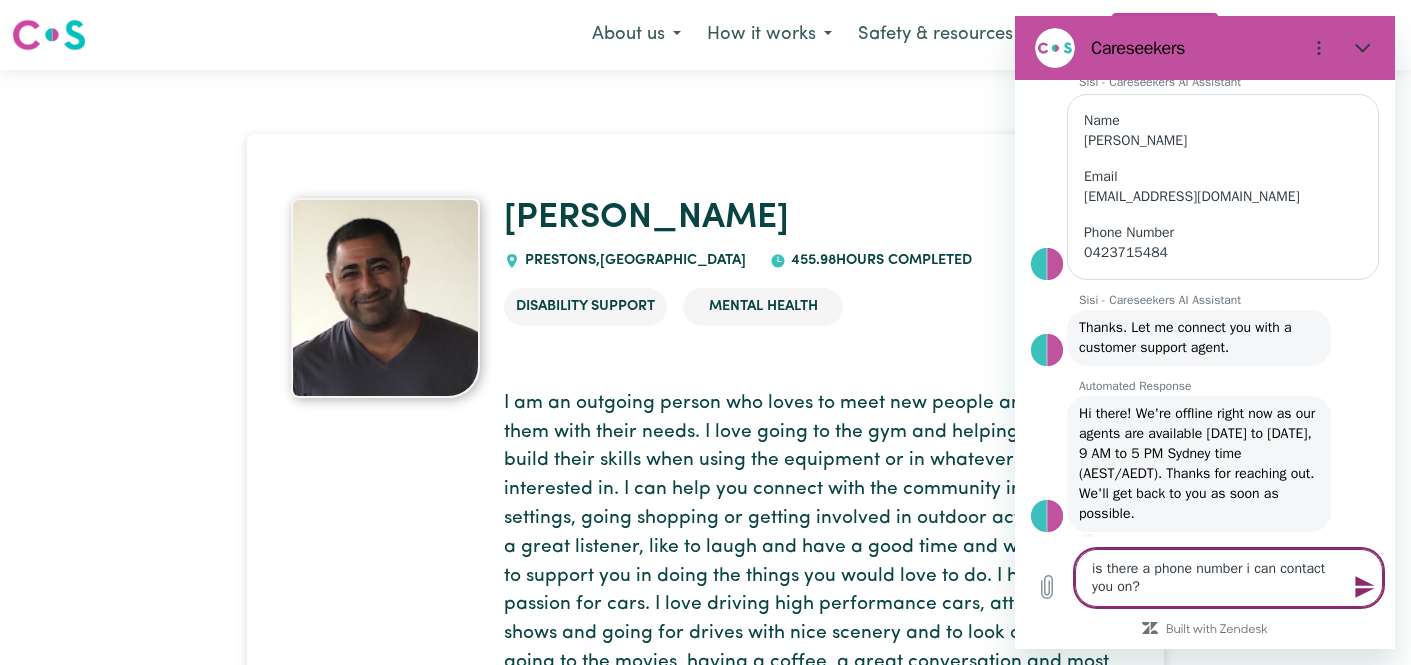 type 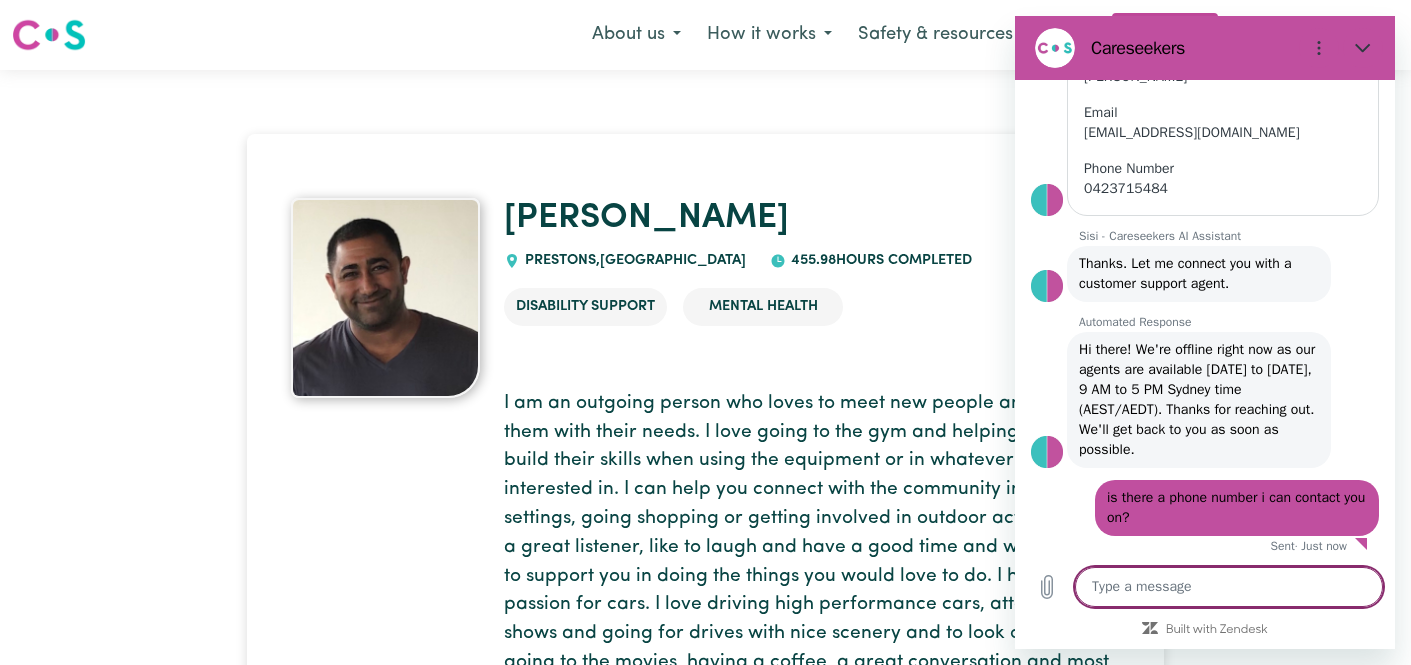 scroll, scrollTop: 395, scrollLeft: 0, axis: vertical 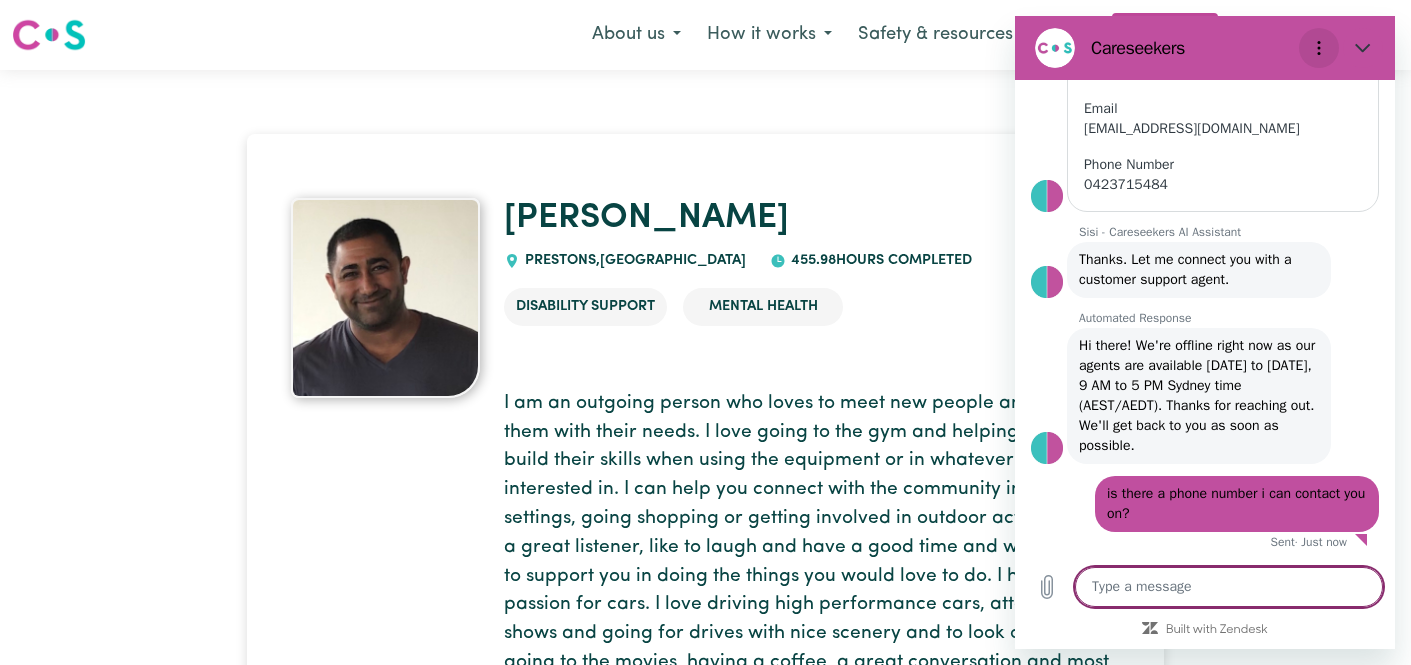 click at bounding box center [1319, 48] 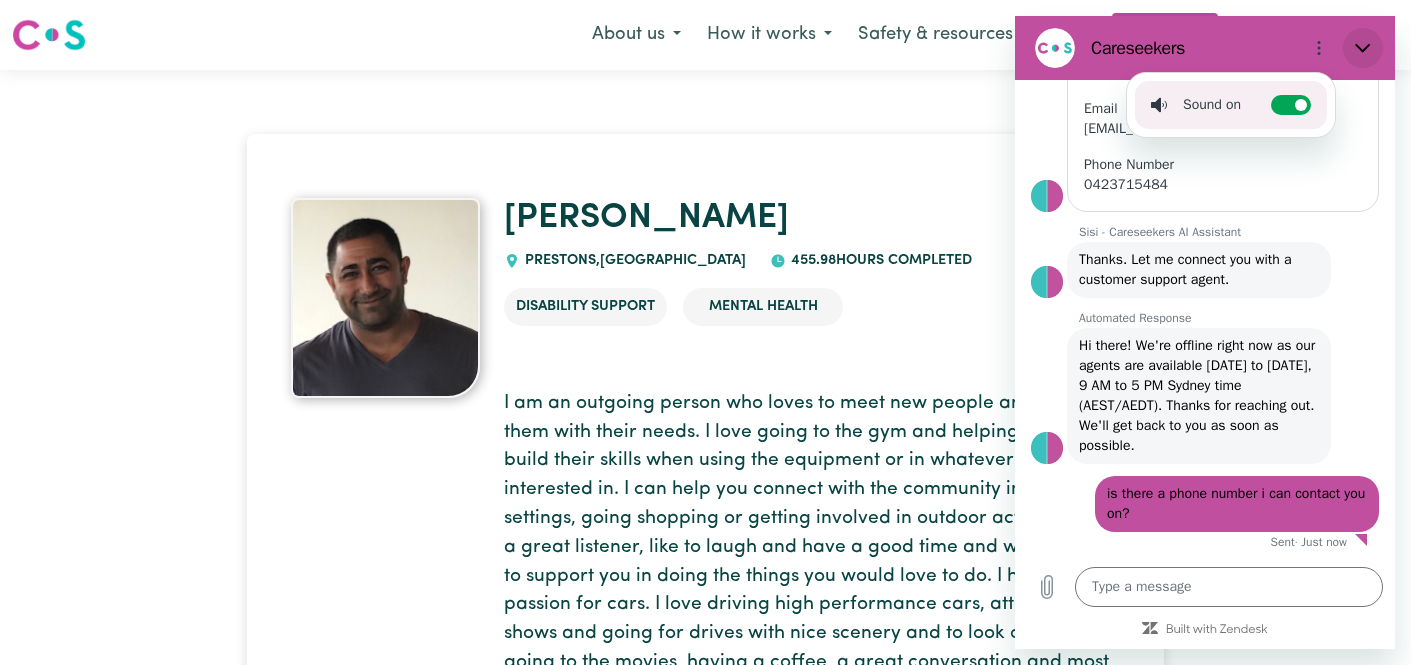 click at bounding box center [1363, 48] 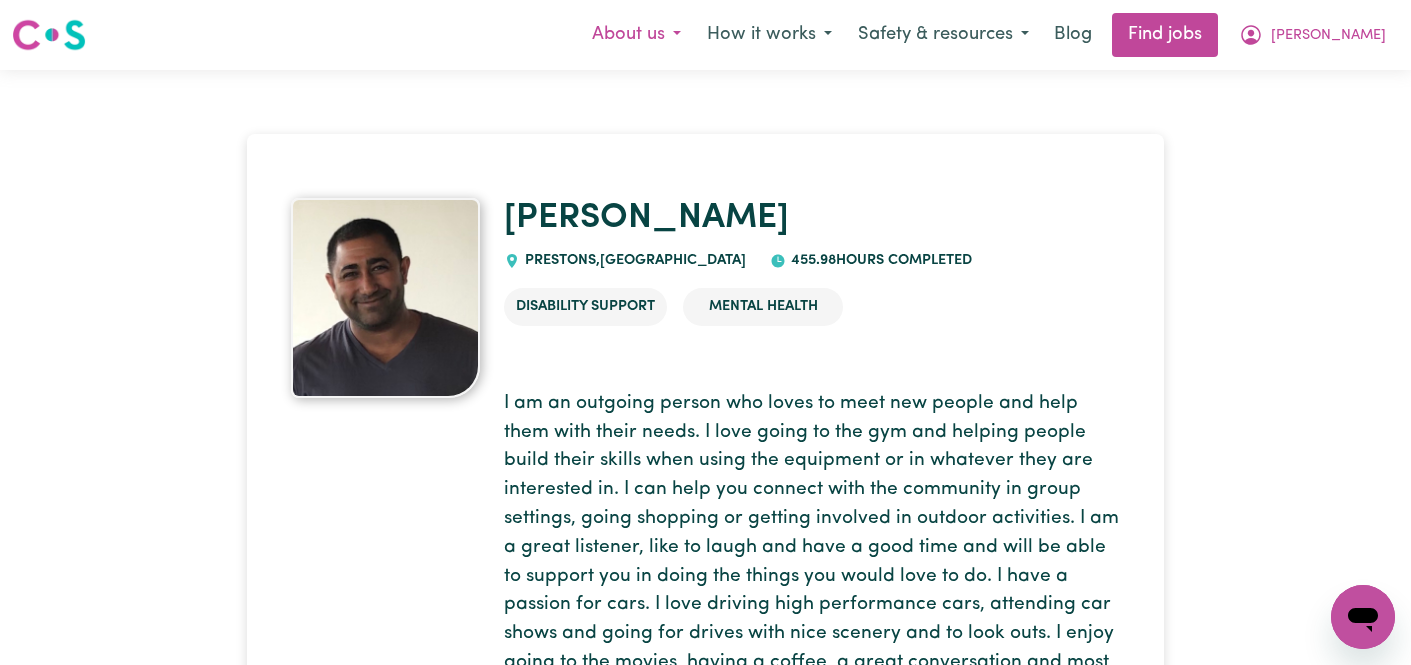 click on "About us" at bounding box center [636, 35] 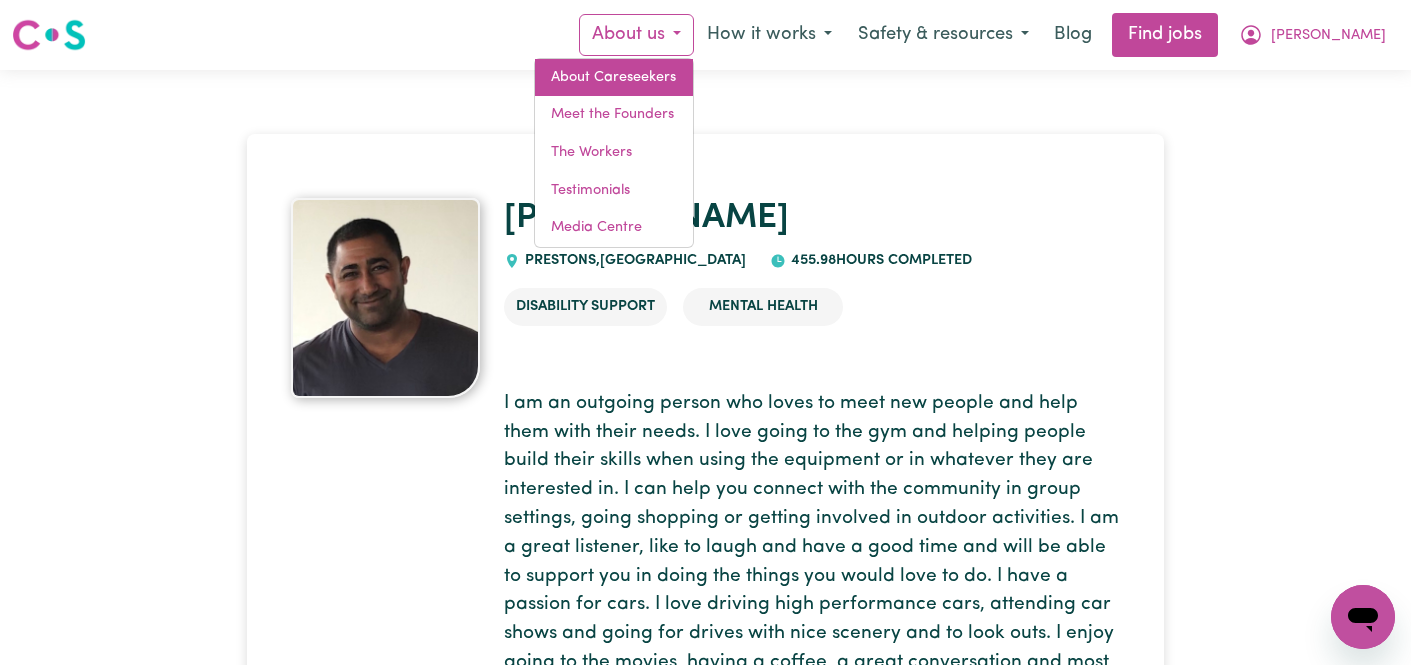 click on "About Careseekers" at bounding box center [614, 78] 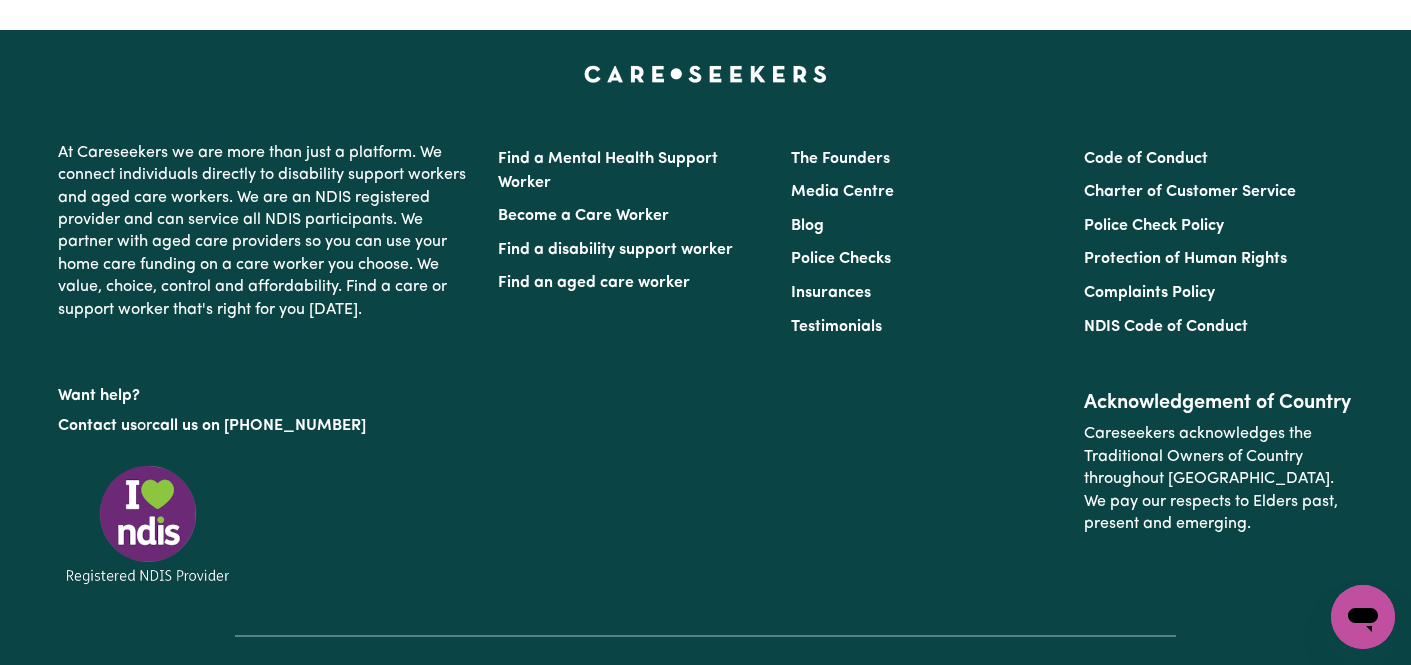scroll, scrollTop: 2073, scrollLeft: 0, axis: vertical 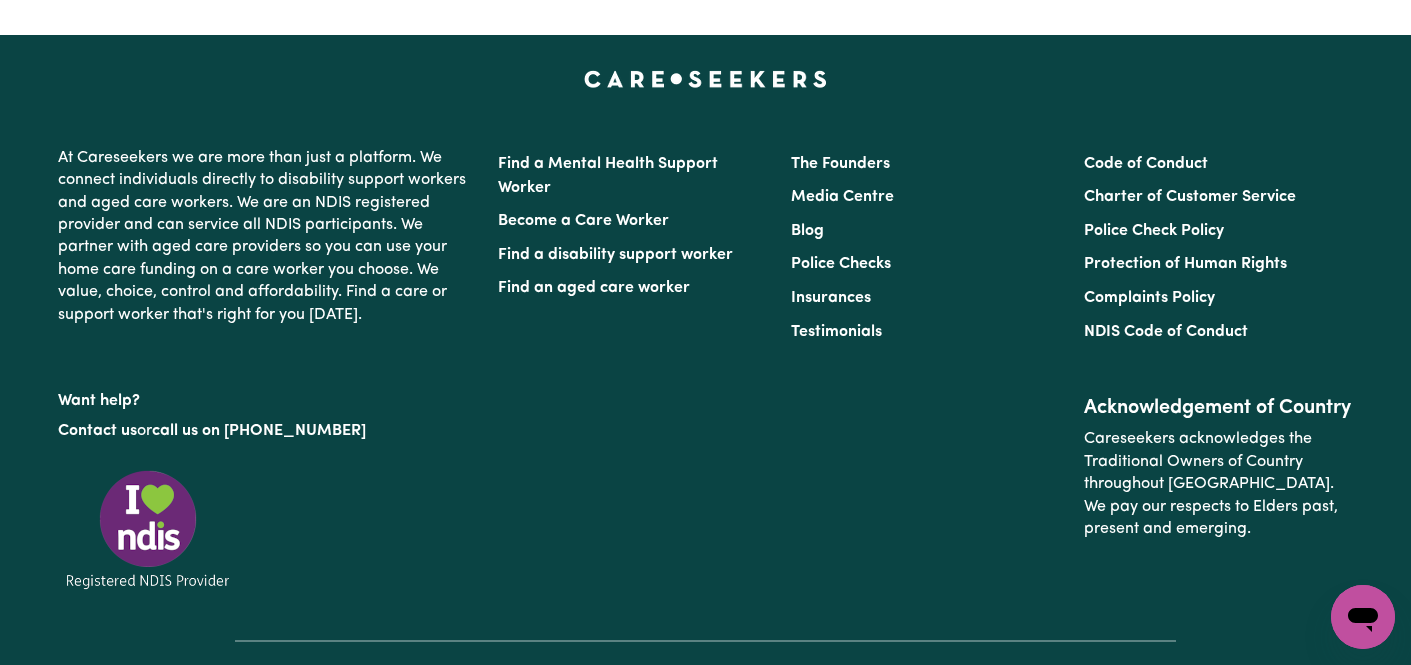 type on "x" 